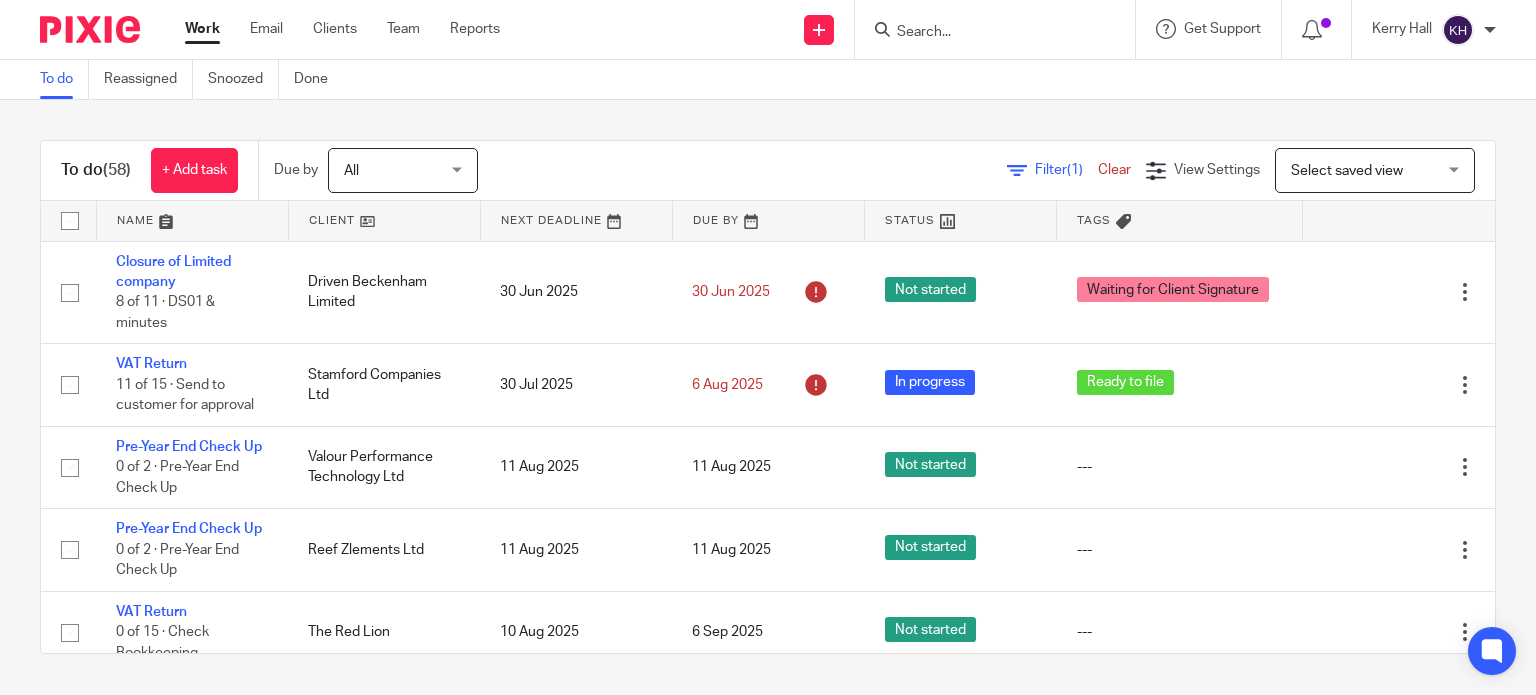 scroll, scrollTop: 0, scrollLeft: 0, axis: both 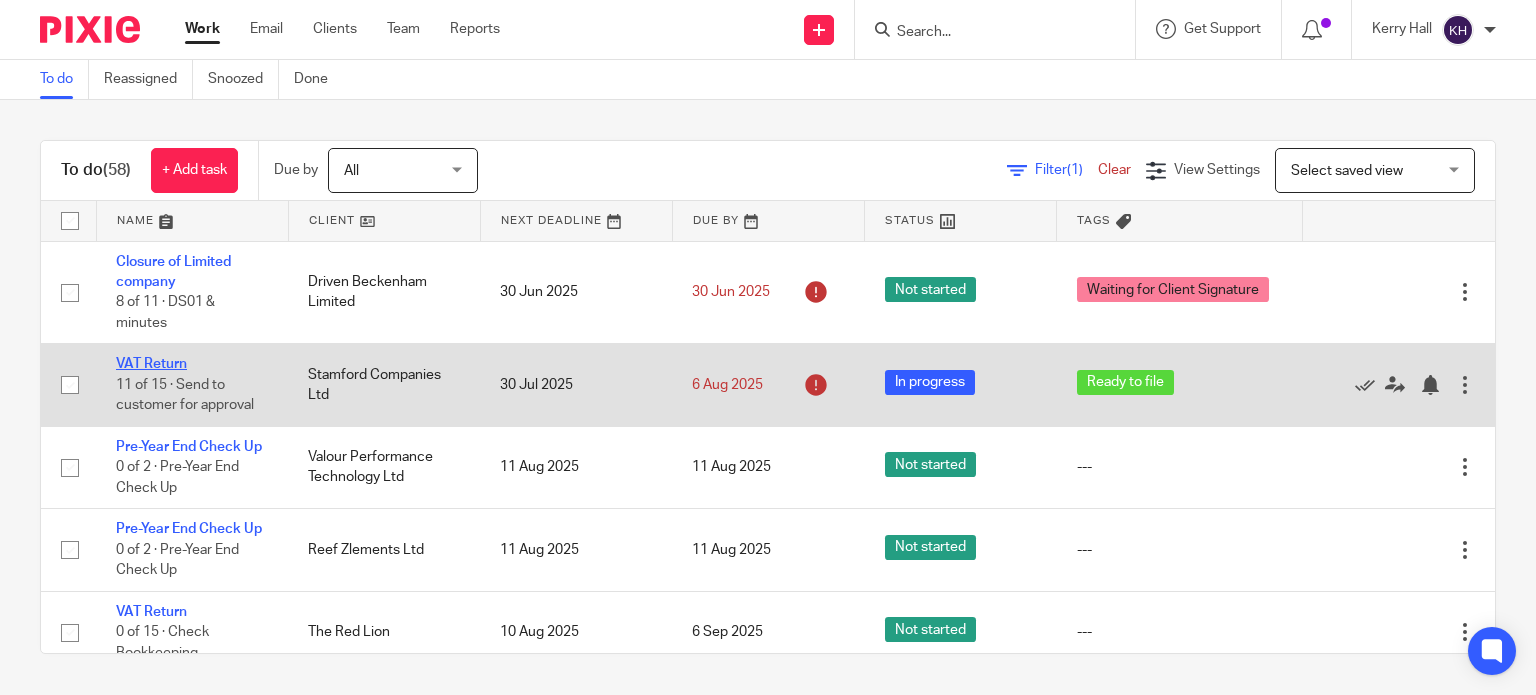click on "VAT Return" at bounding box center [151, 364] 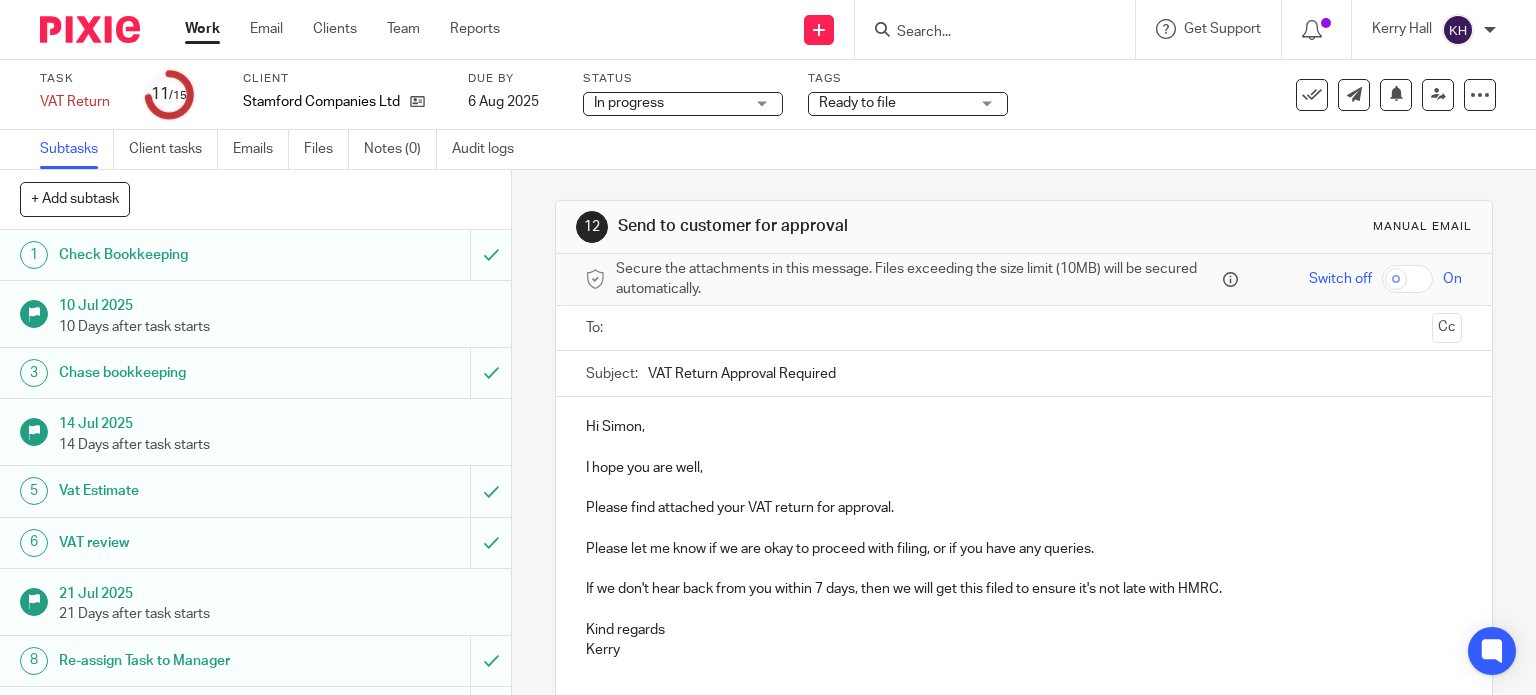 scroll, scrollTop: 0, scrollLeft: 0, axis: both 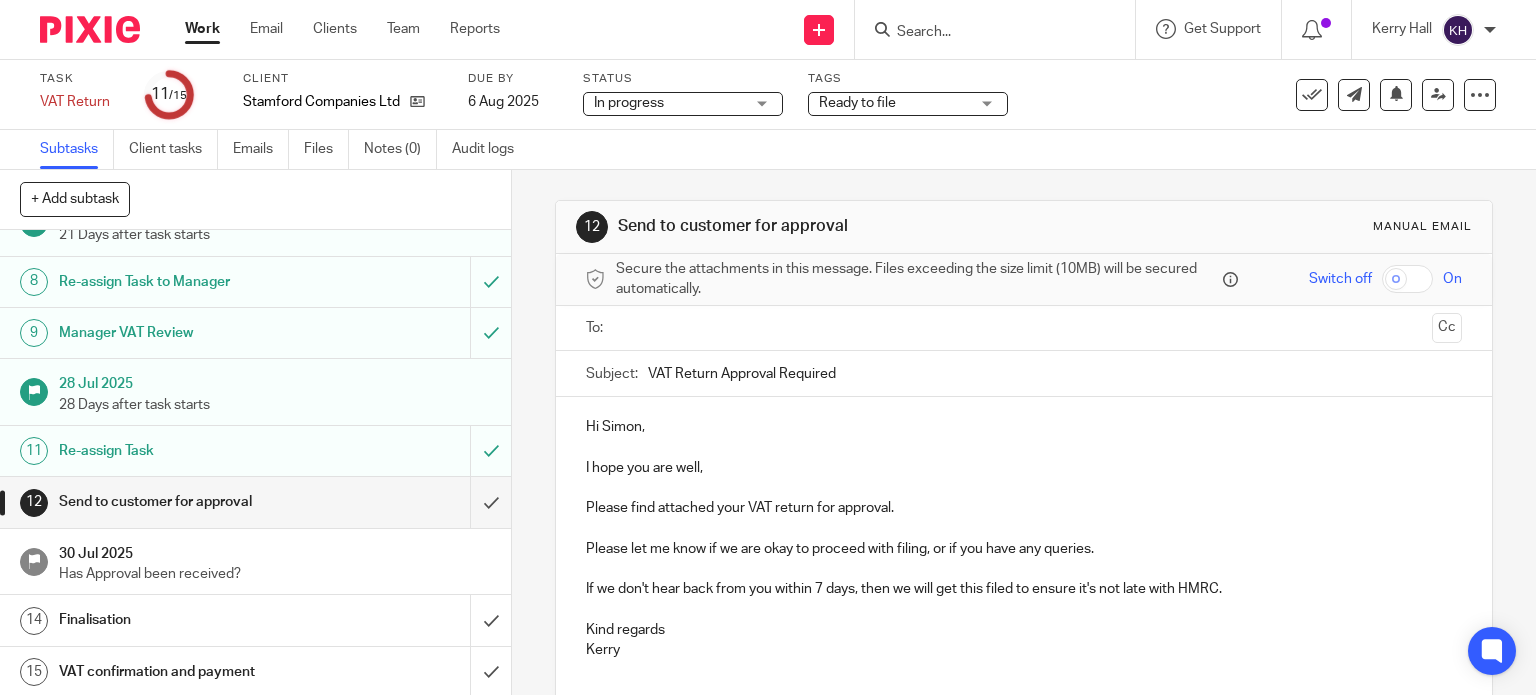 click at bounding box center [1023, 328] 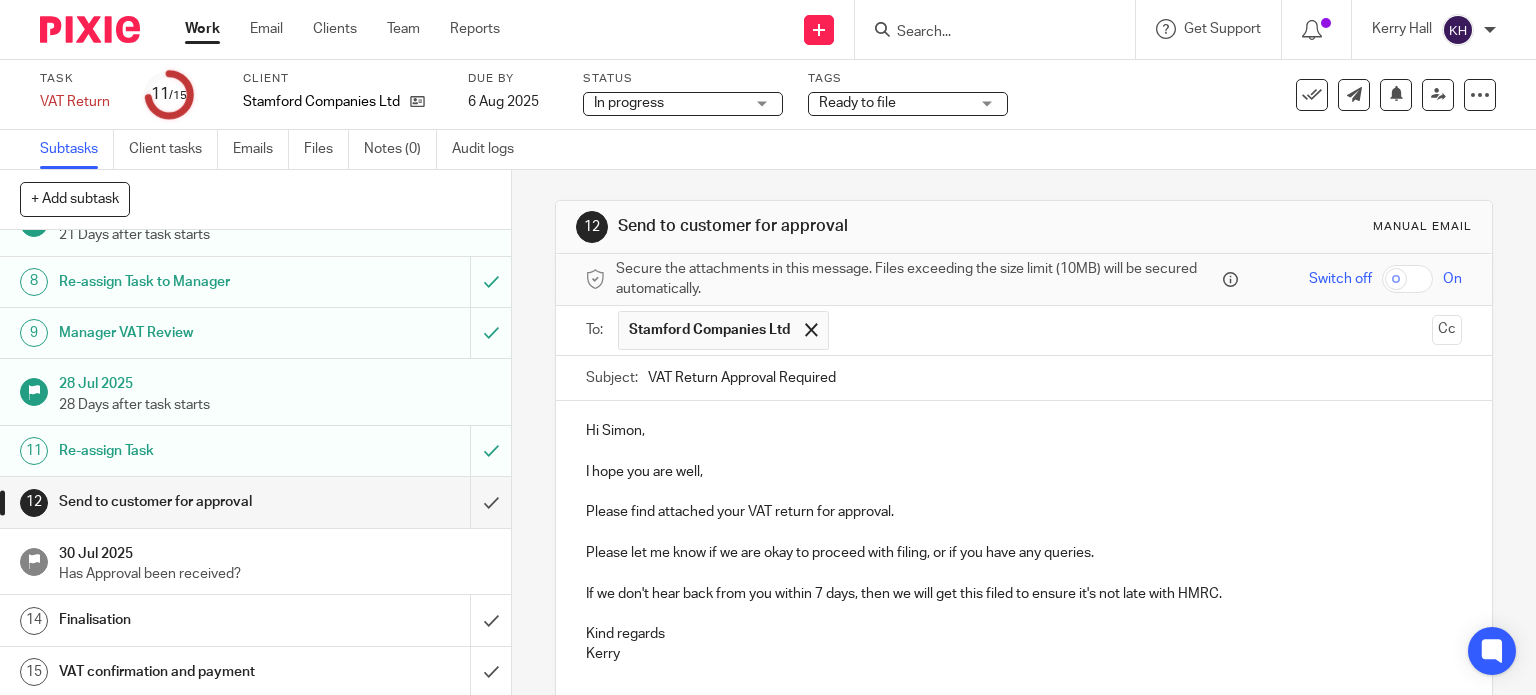 click on "Hi Simon, I hope you are well, Please find attached your VAT return for approval. Please let me know if we are okay to proceed with filing, or if you have any queries. If we don't hear back from you within 7 days, then we will get this filed to ensure it's not late with HMRC. Kind regards Kerry" at bounding box center [1024, 540] 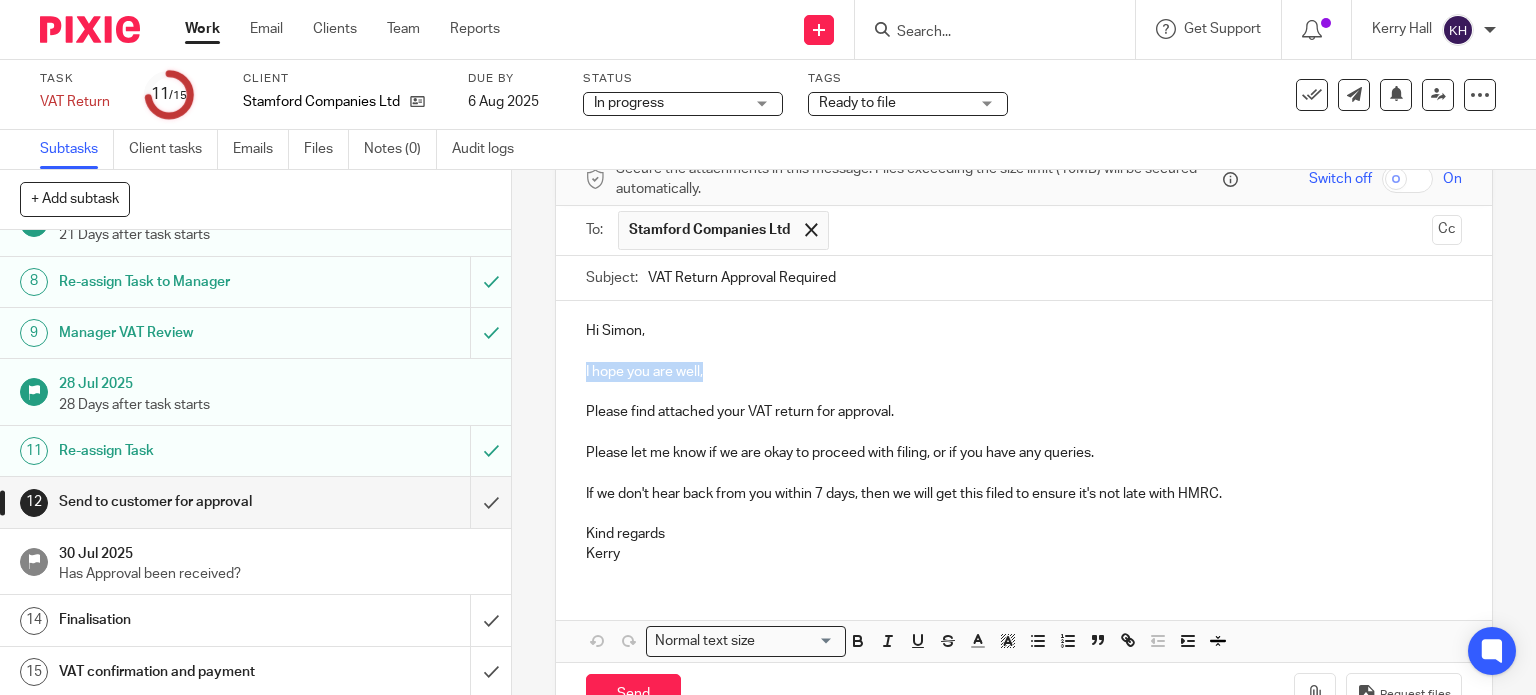 drag, startPoint x: 780, startPoint y: 375, endPoint x: 536, endPoint y: 376, distance: 244.00204 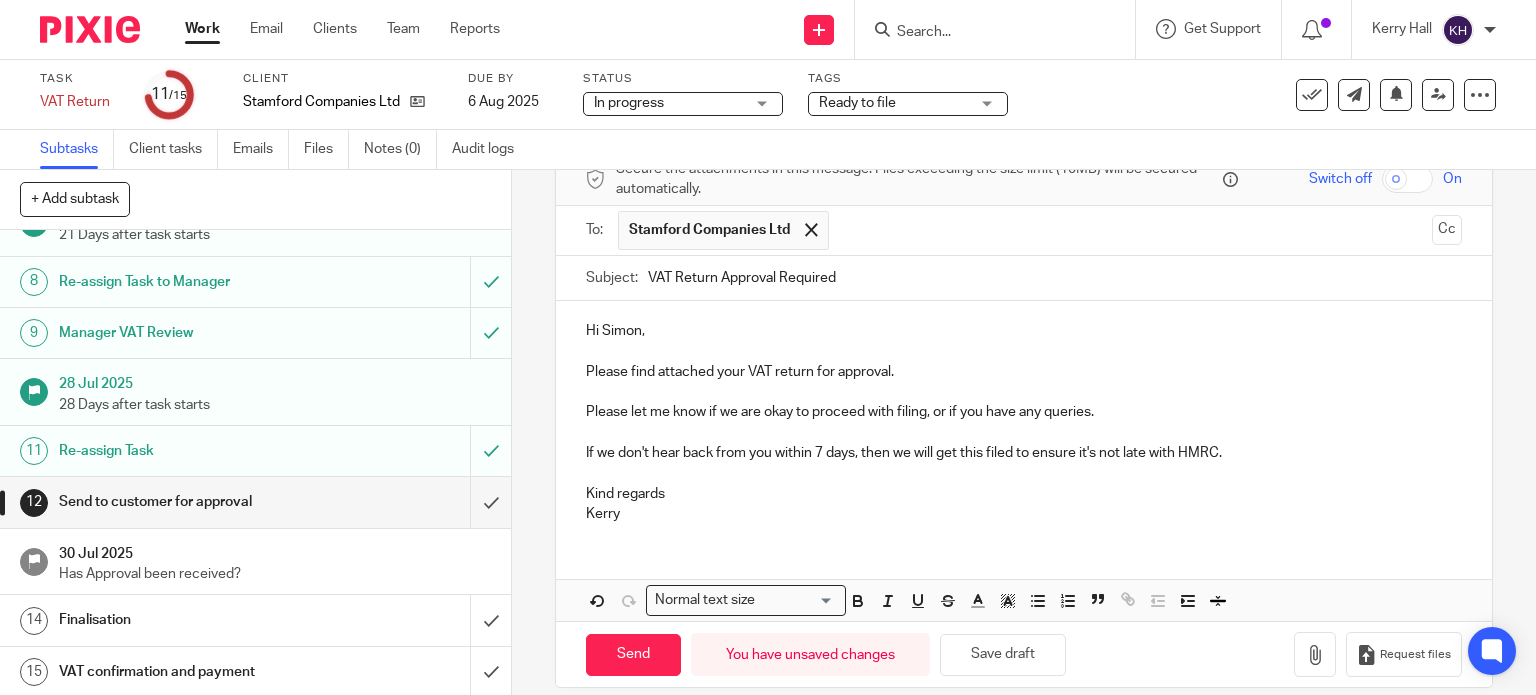 click on "Please find attached your VAT return for approval." at bounding box center [1024, 372] 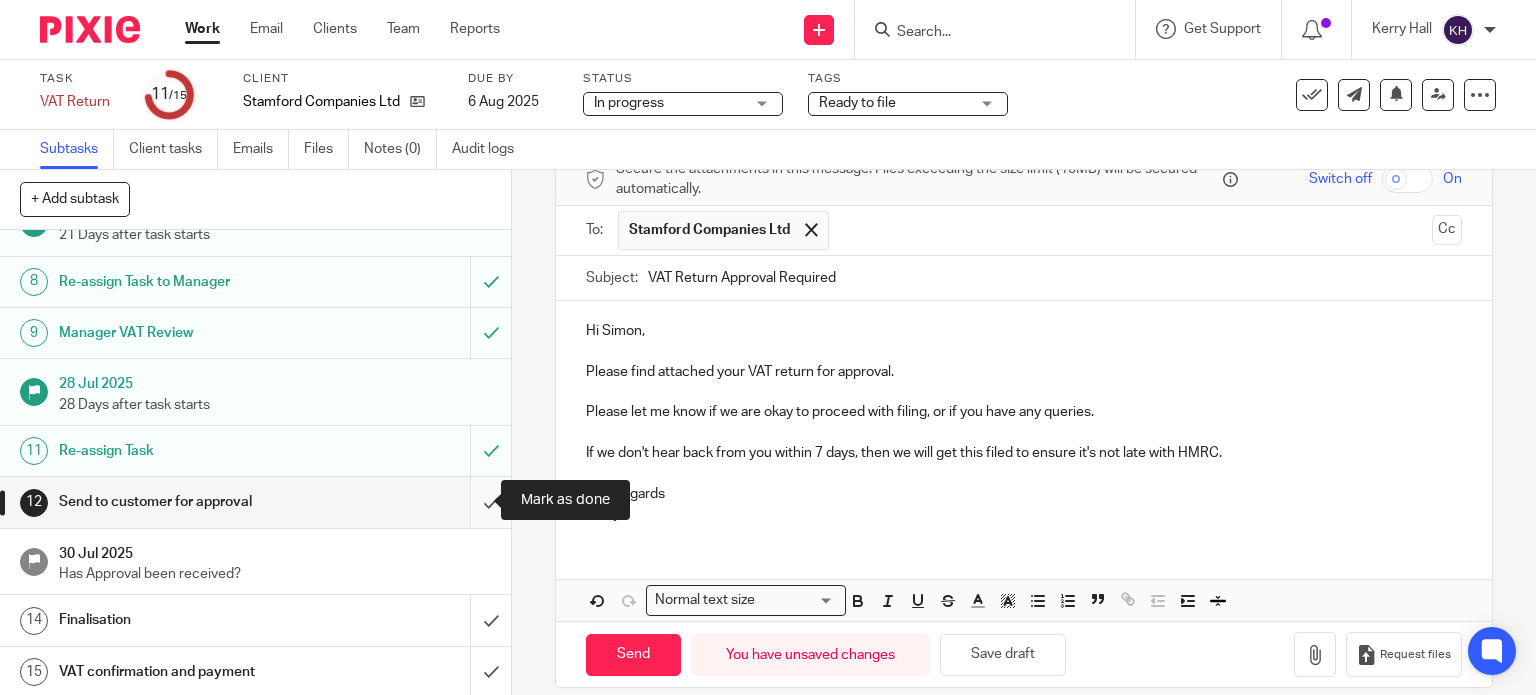 click at bounding box center (255, 502) 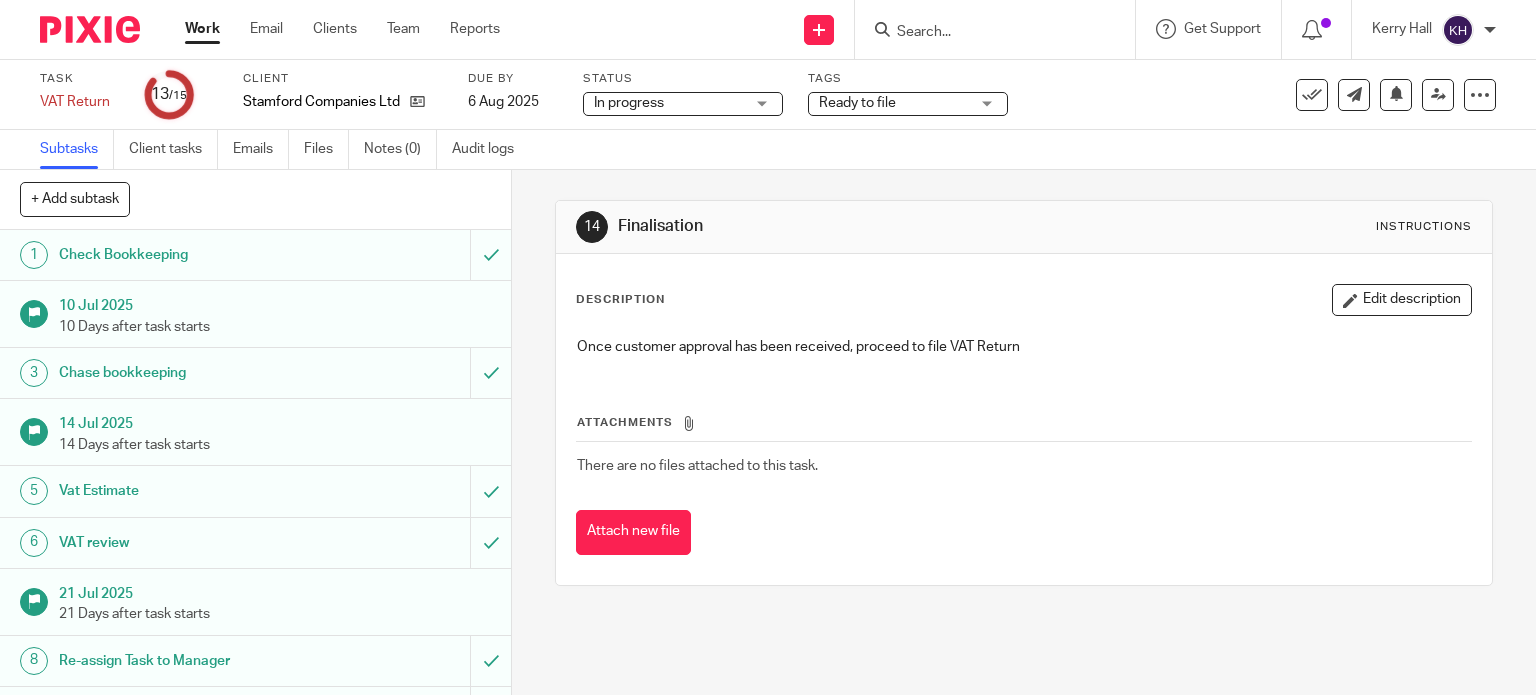 scroll, scrollTop: 0, scrollLeft: 0, axis: both 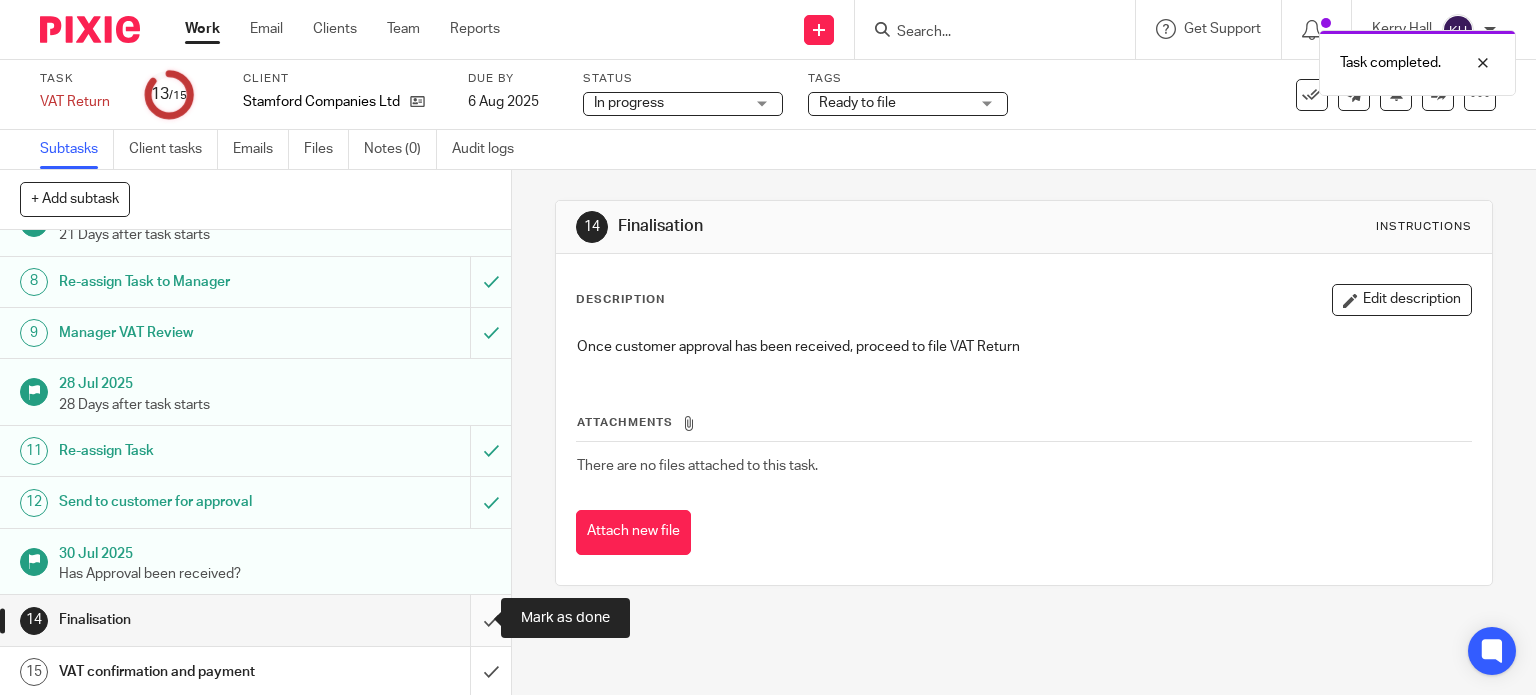 click at bounding box center [255, 620] 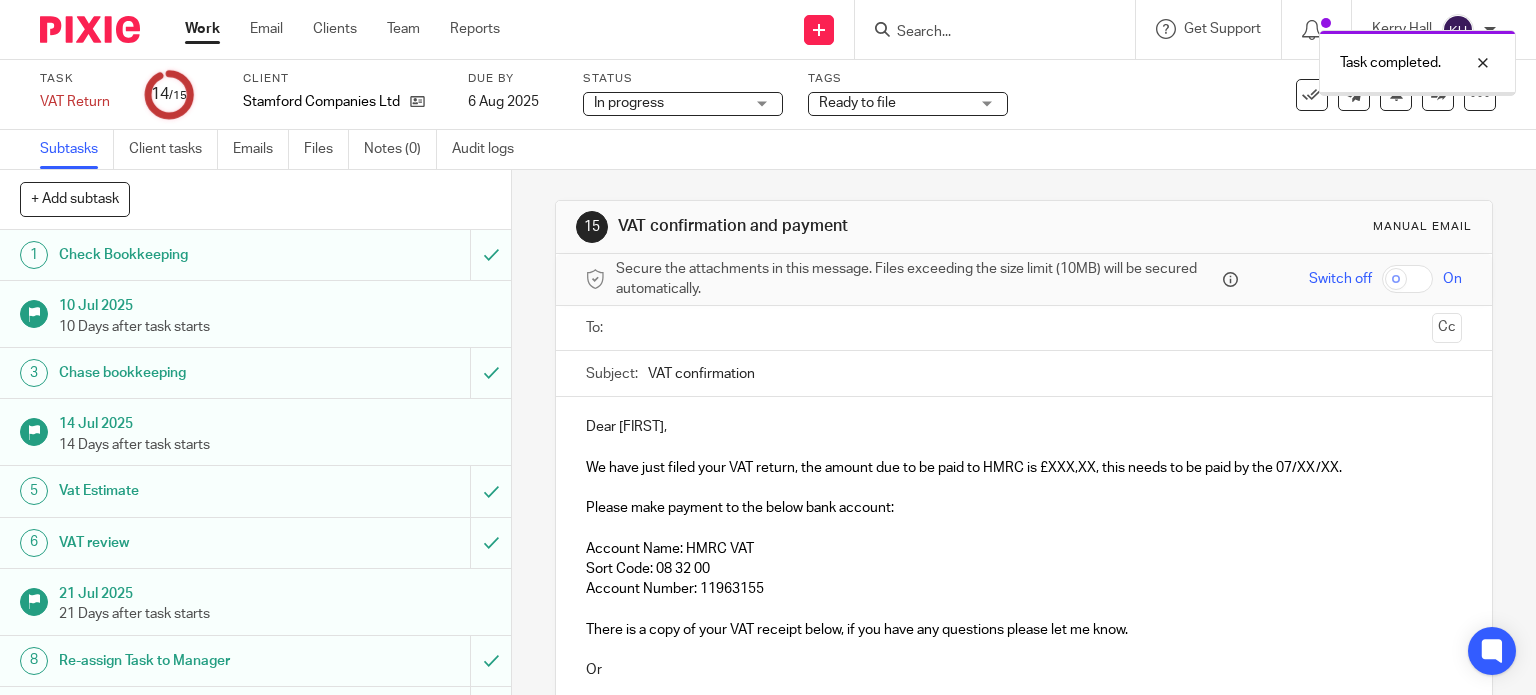 scroll, scrollTop: 0, scrollLeft: 0, axis: both 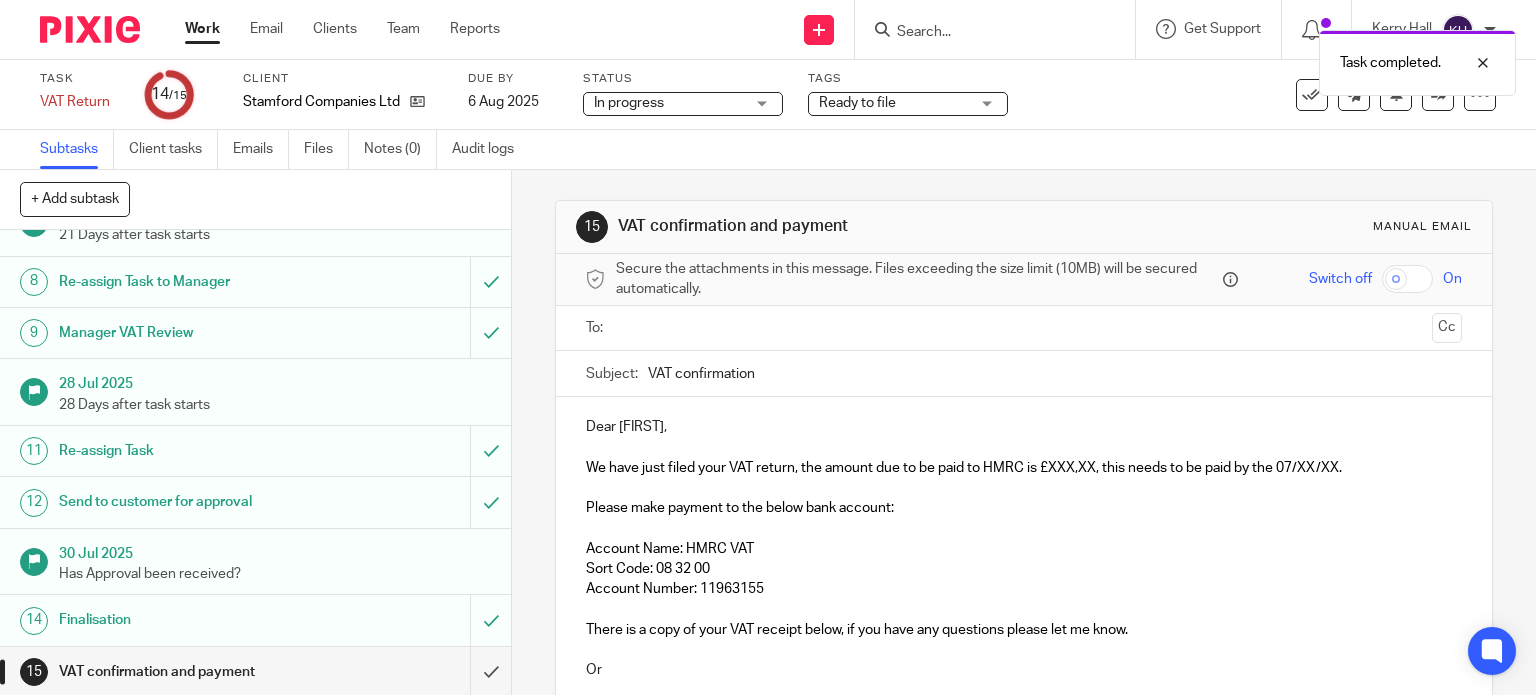 click at bounding box center (1023, 328) 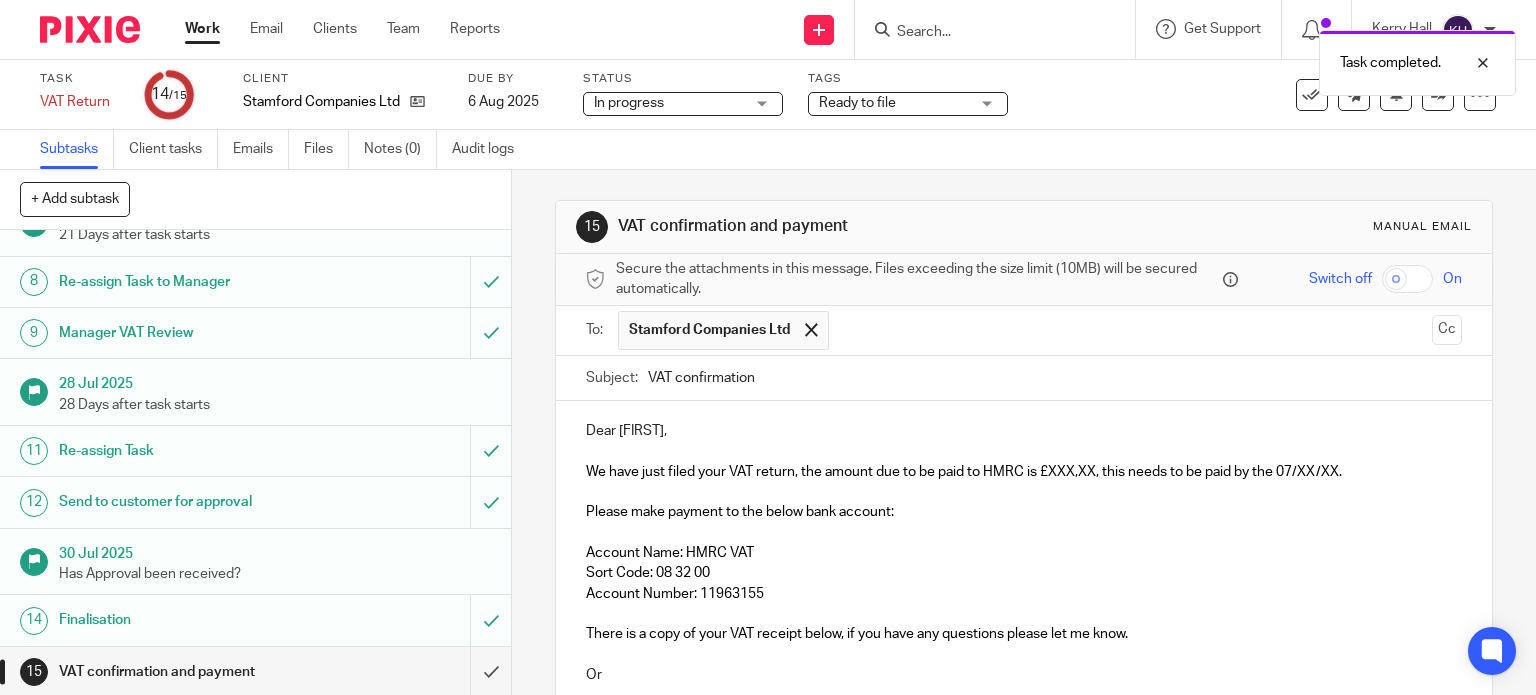 click on "Dear [FIRST]," at bounding box center (1024, 431) 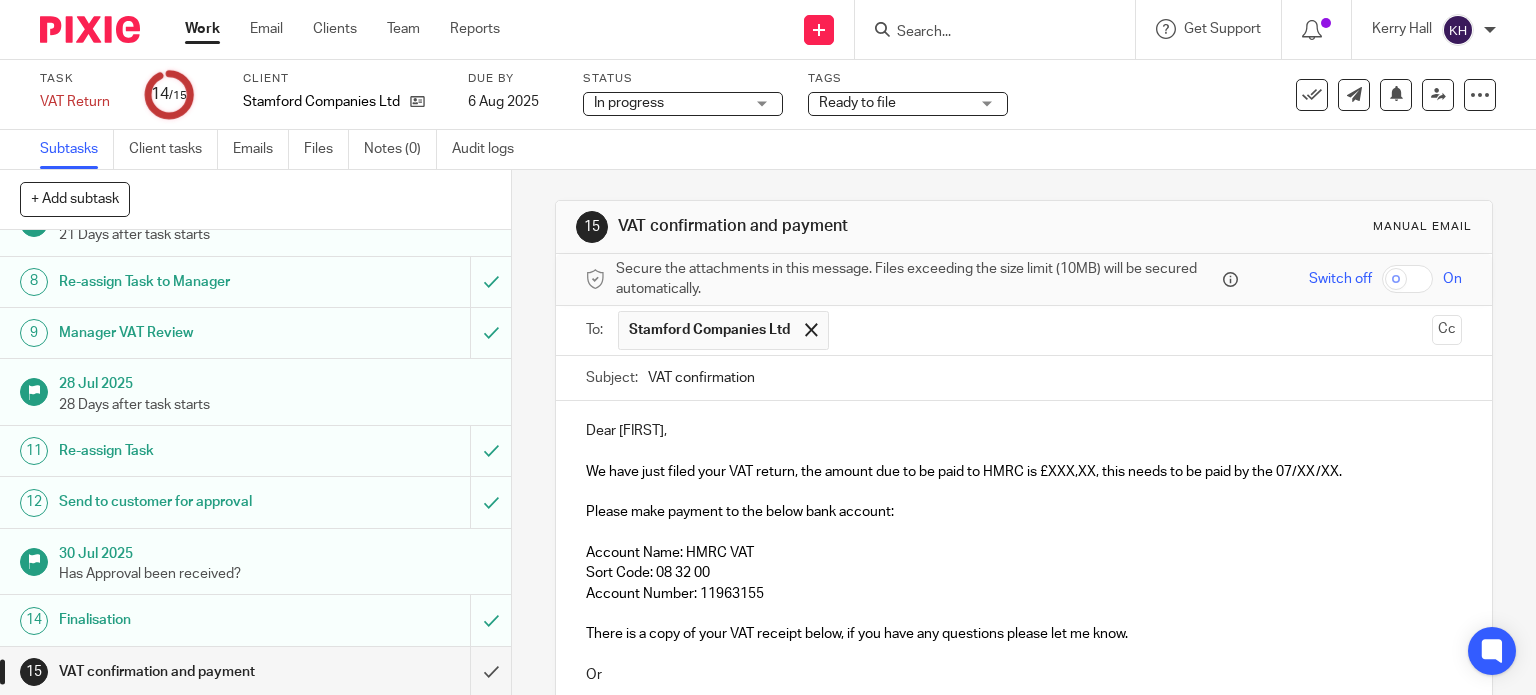 click on "We have just filed your VAT return, the amount due to be paid to HMRC is £XXX,XX, this needs to be paid by the 07/XX/XX." at bounding box center [964, 472] 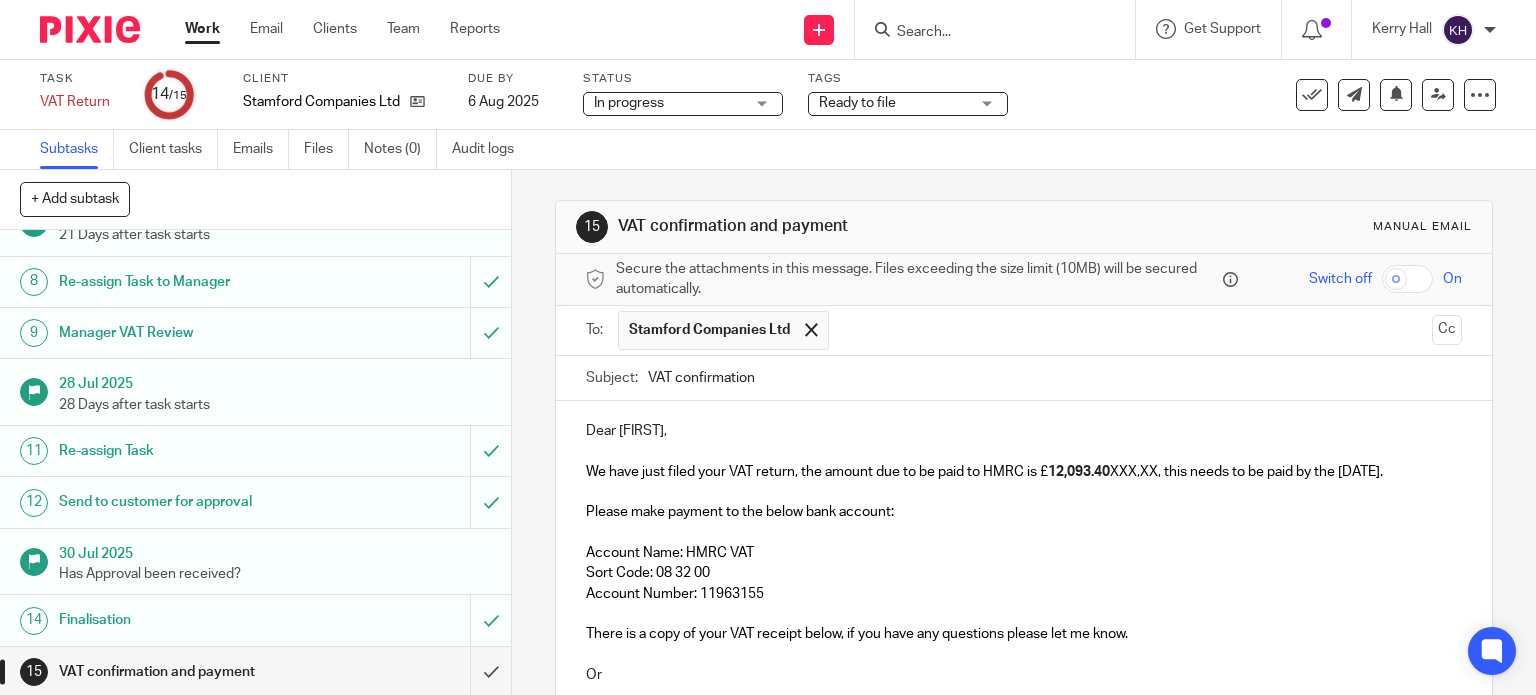 type 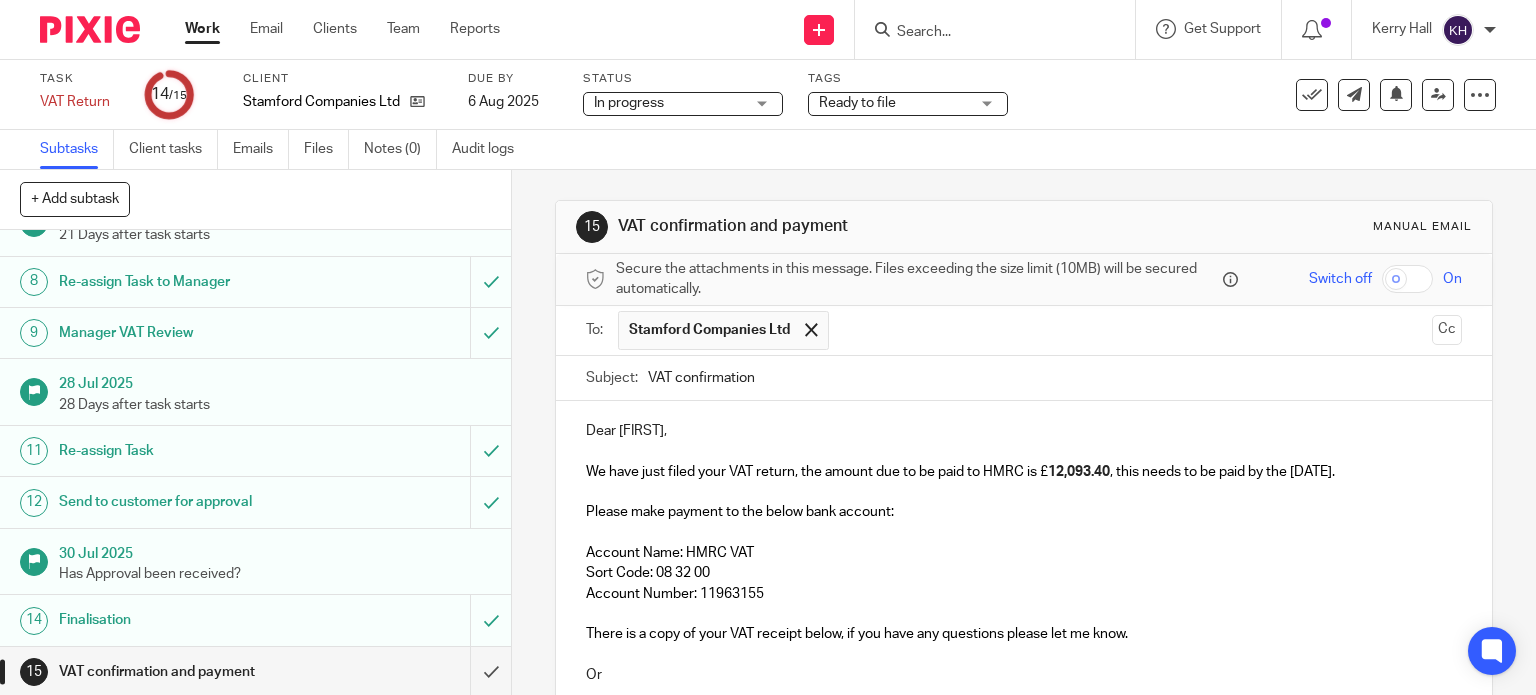 click on ", this needs to be paid by the 07/XX/XX." at bounding box center (1222, 472) 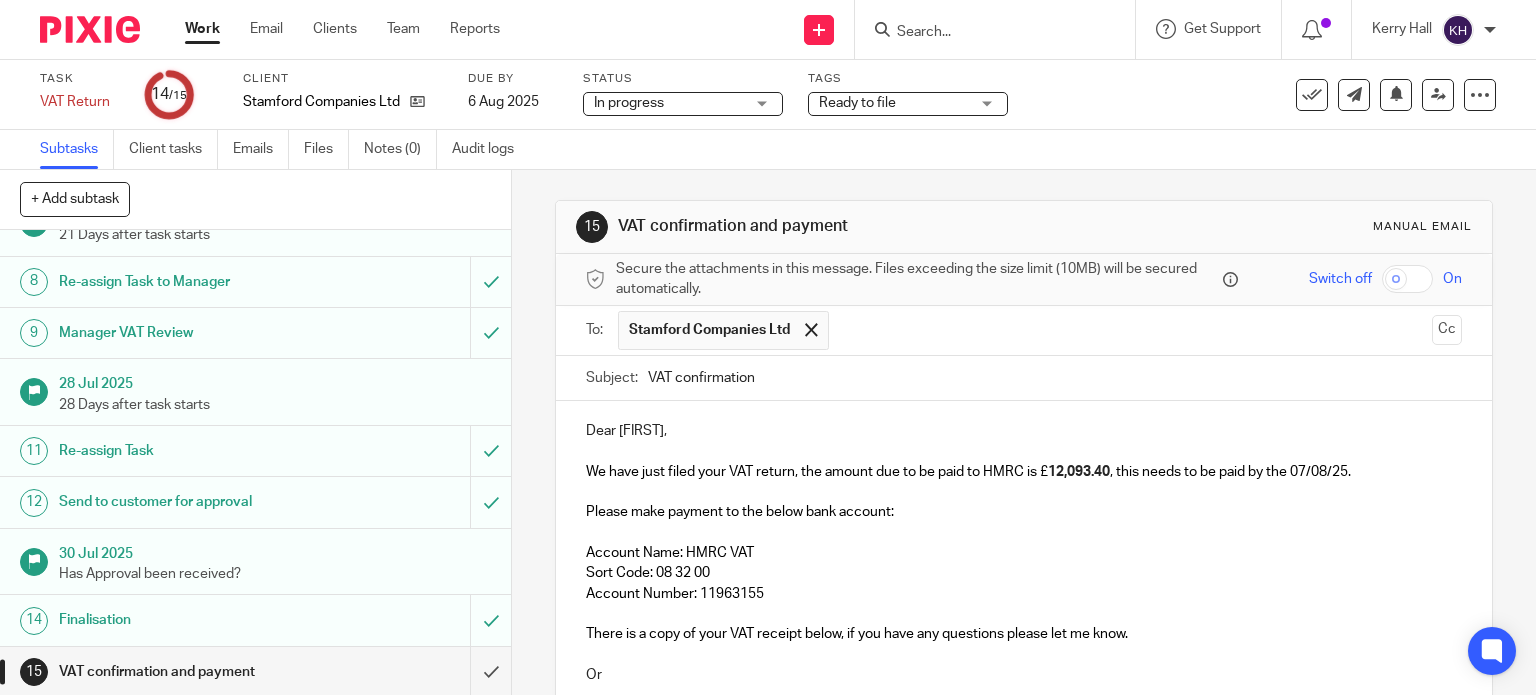 click on ", this needs to be paid by the 07/08/25." at bounding box center (1230, 472) 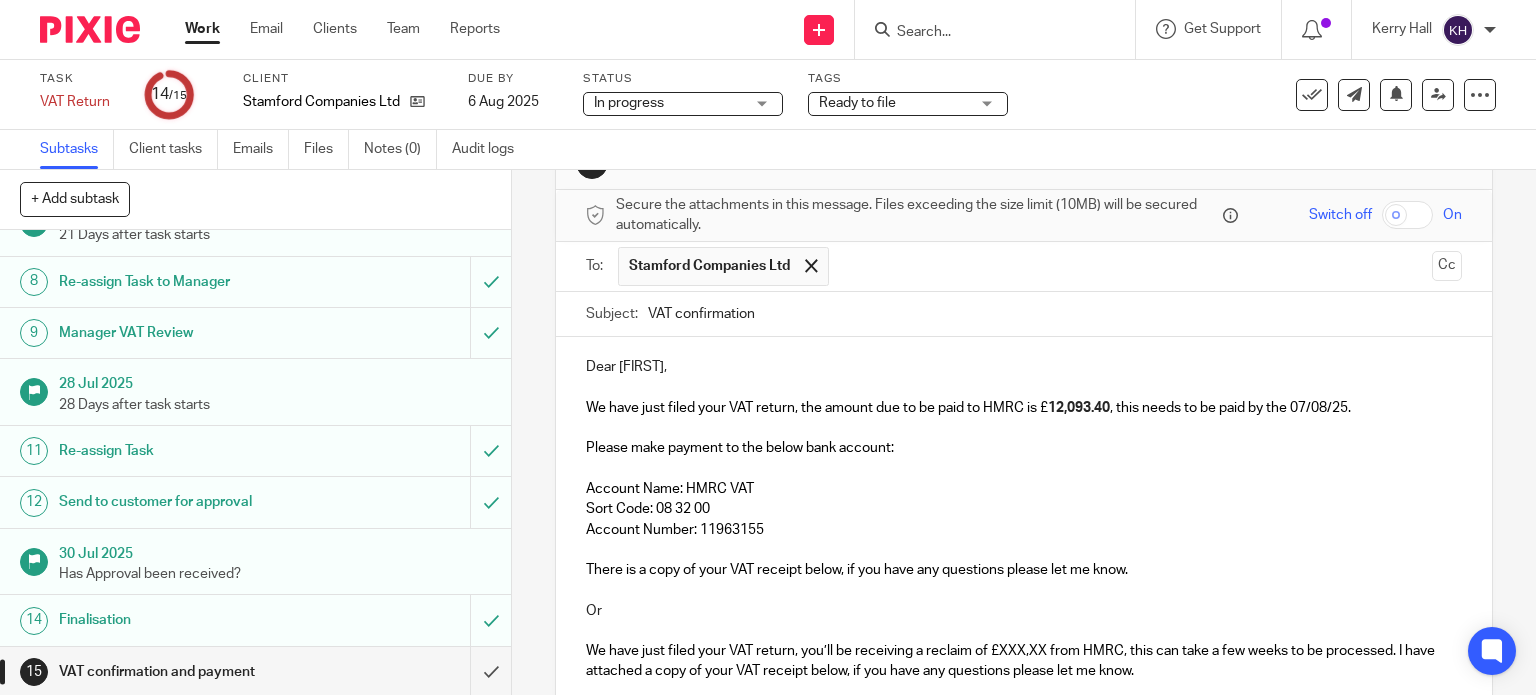 scroll, scrollTop: 100, scrollLeft: 0, axis: vertical 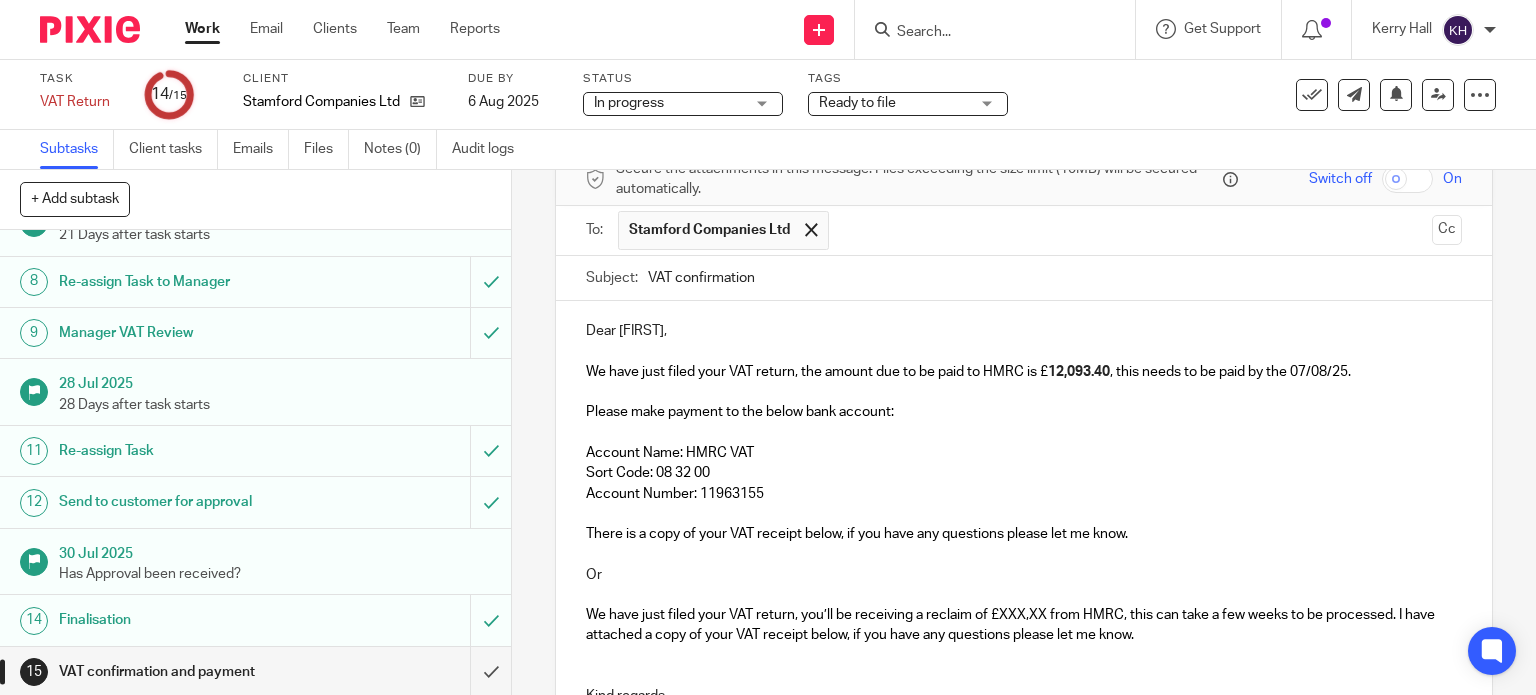 drag, startPoint x: 721, startPoint y: 562, endPoint x: 710, endPoint y: 567, distance: 12.083046 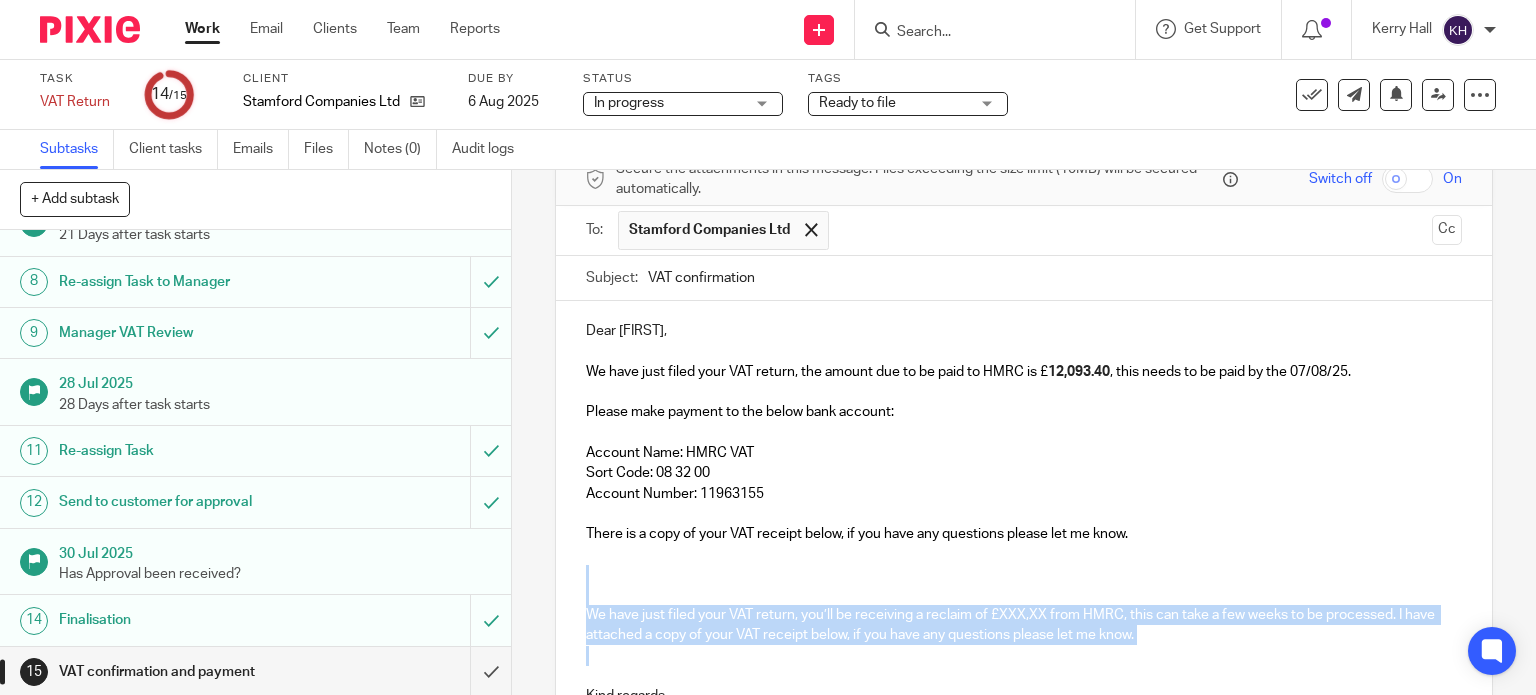 drag, startPoint x: 600, startPoint y: 575, endPoint x: 1245, endPoint y: 648, distance: 649.11786 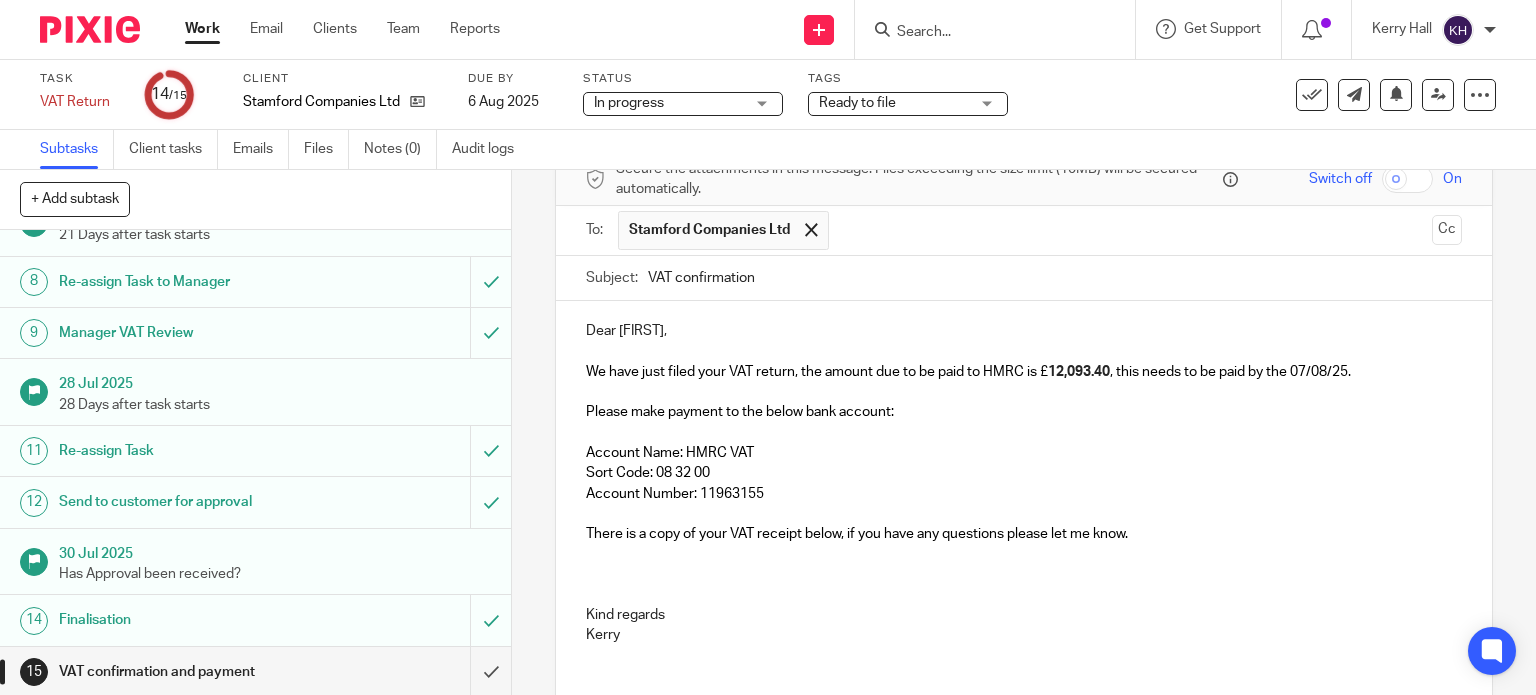 click at bounding box center (1024, 554) 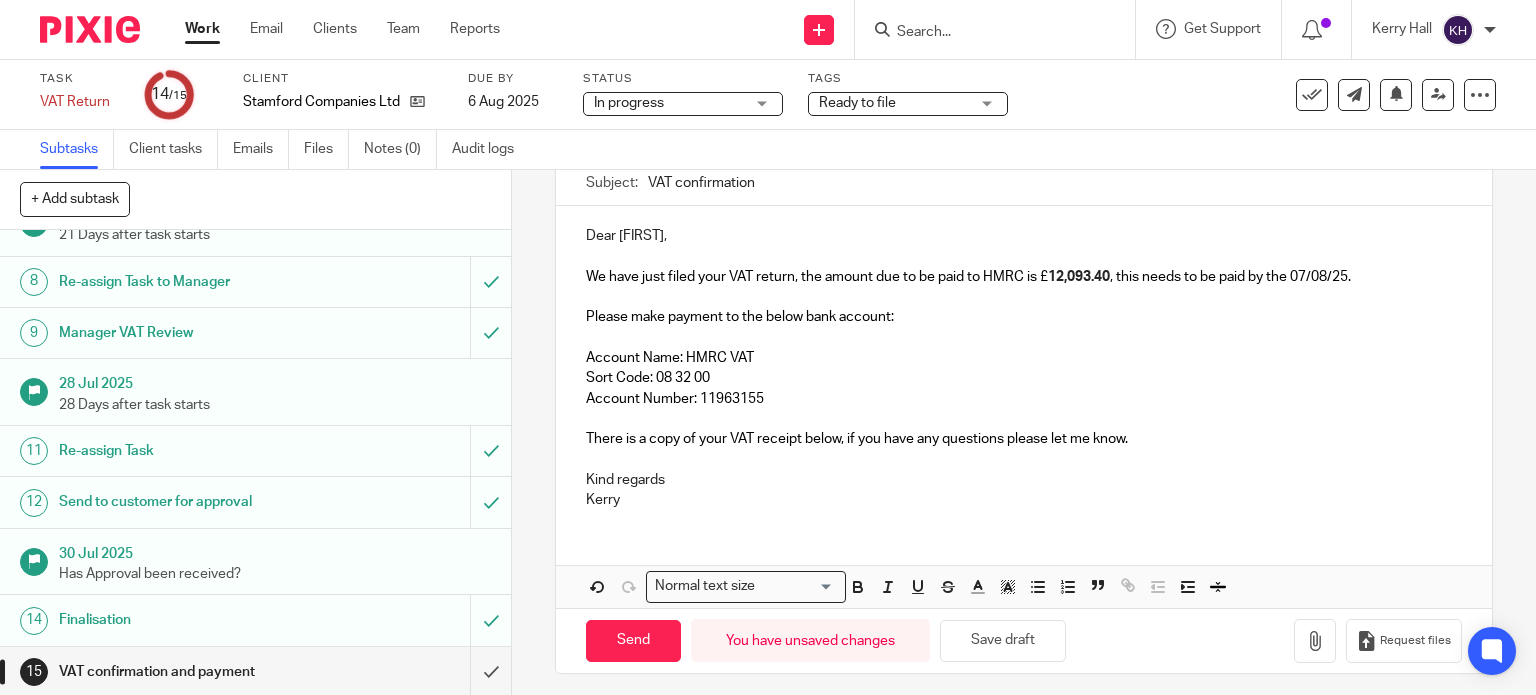 scroll, scrollTop: 200, scrollLeft: 0, axis: vertical 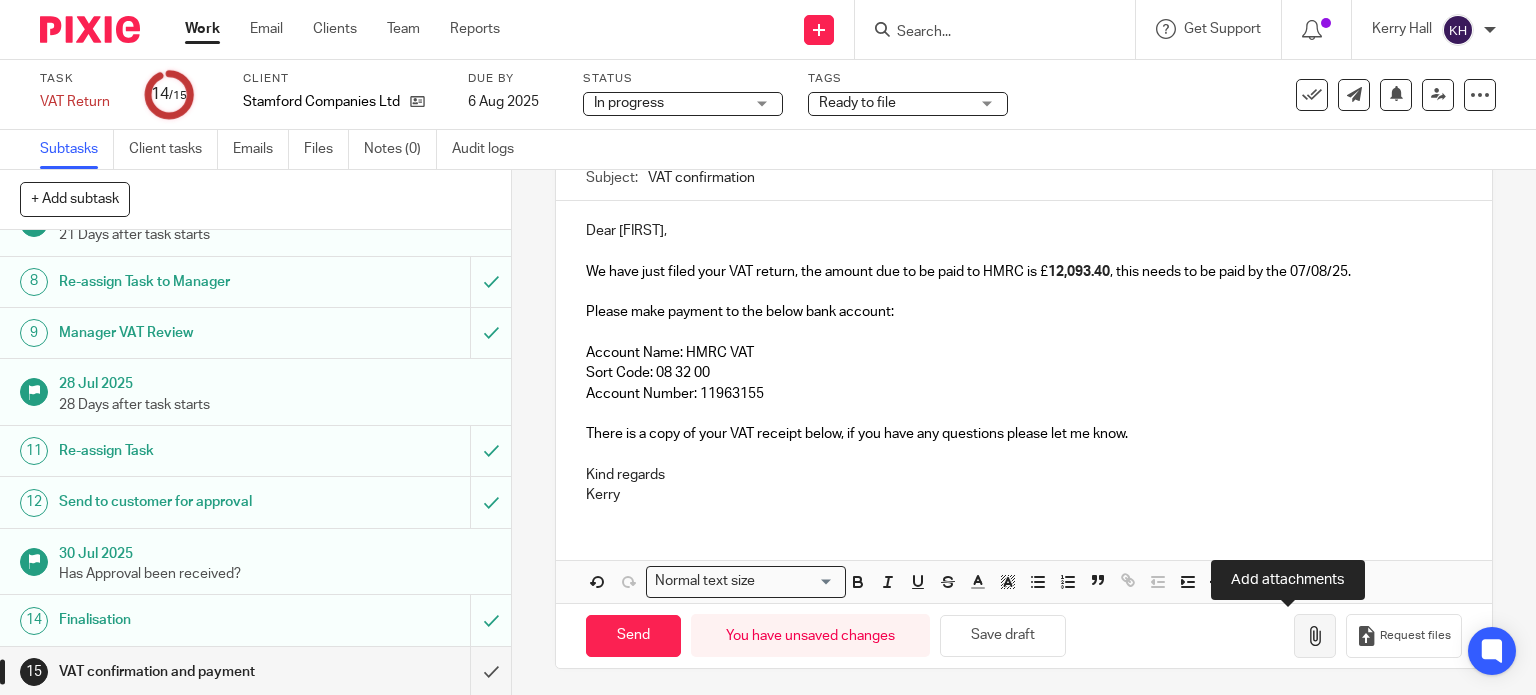 click at bounding box center (1315, 636) 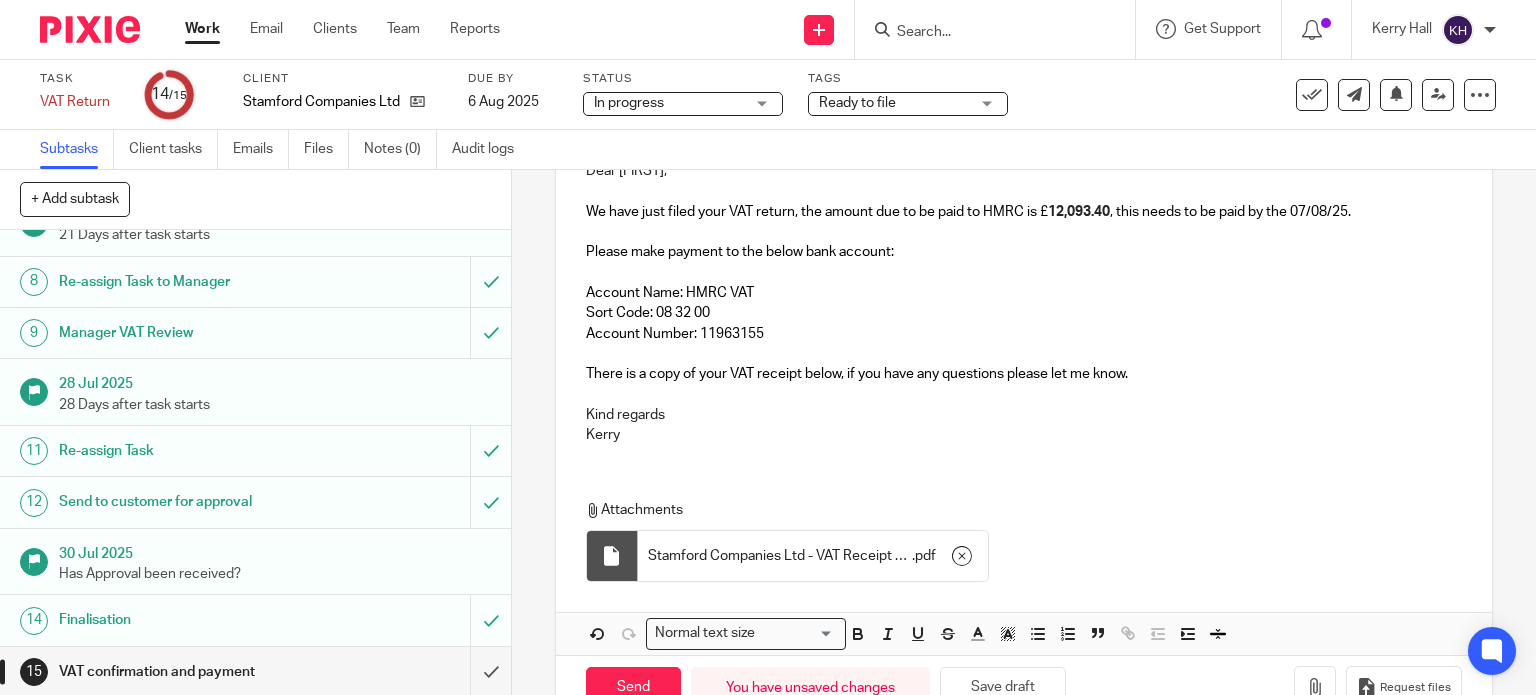 scroll, scrollTop: 313, scrollLeft: 0, axis: vertical 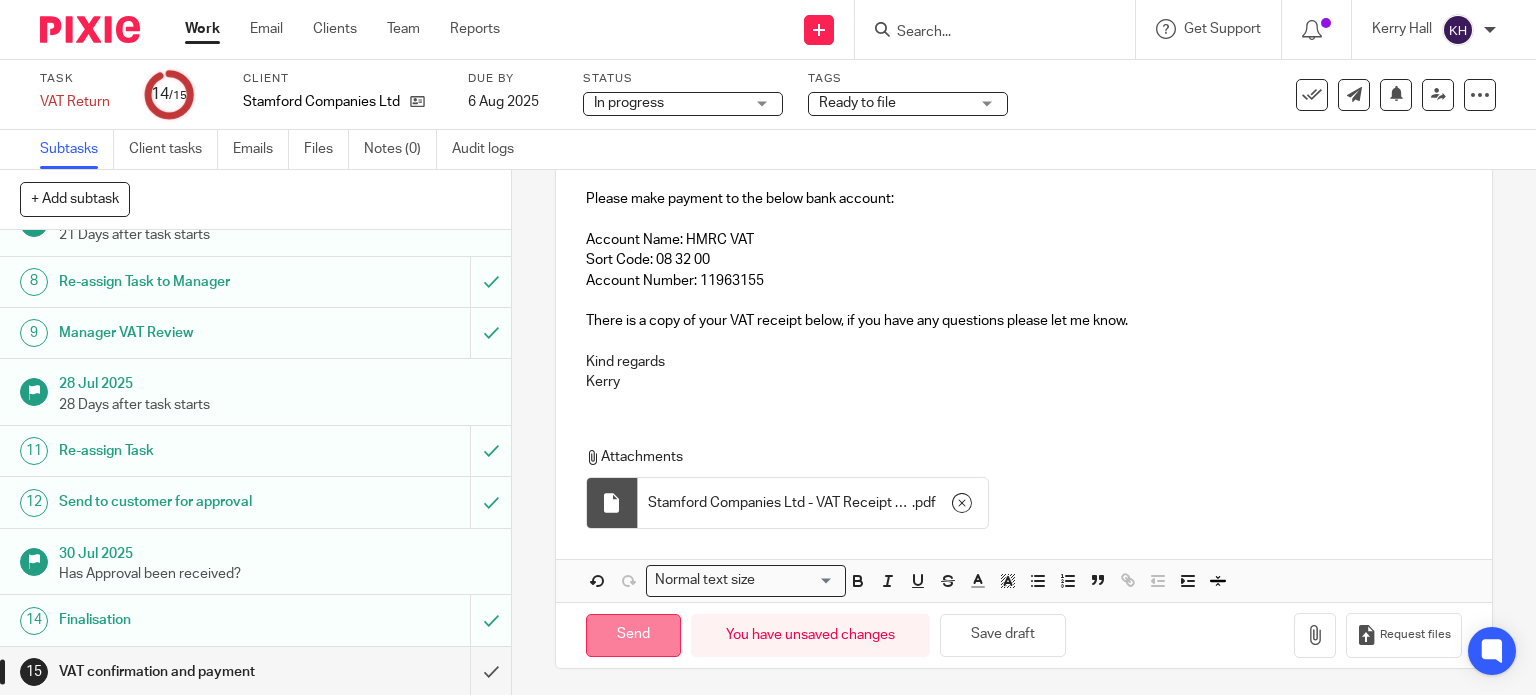click on "Send" at bounding box center [633, 635] 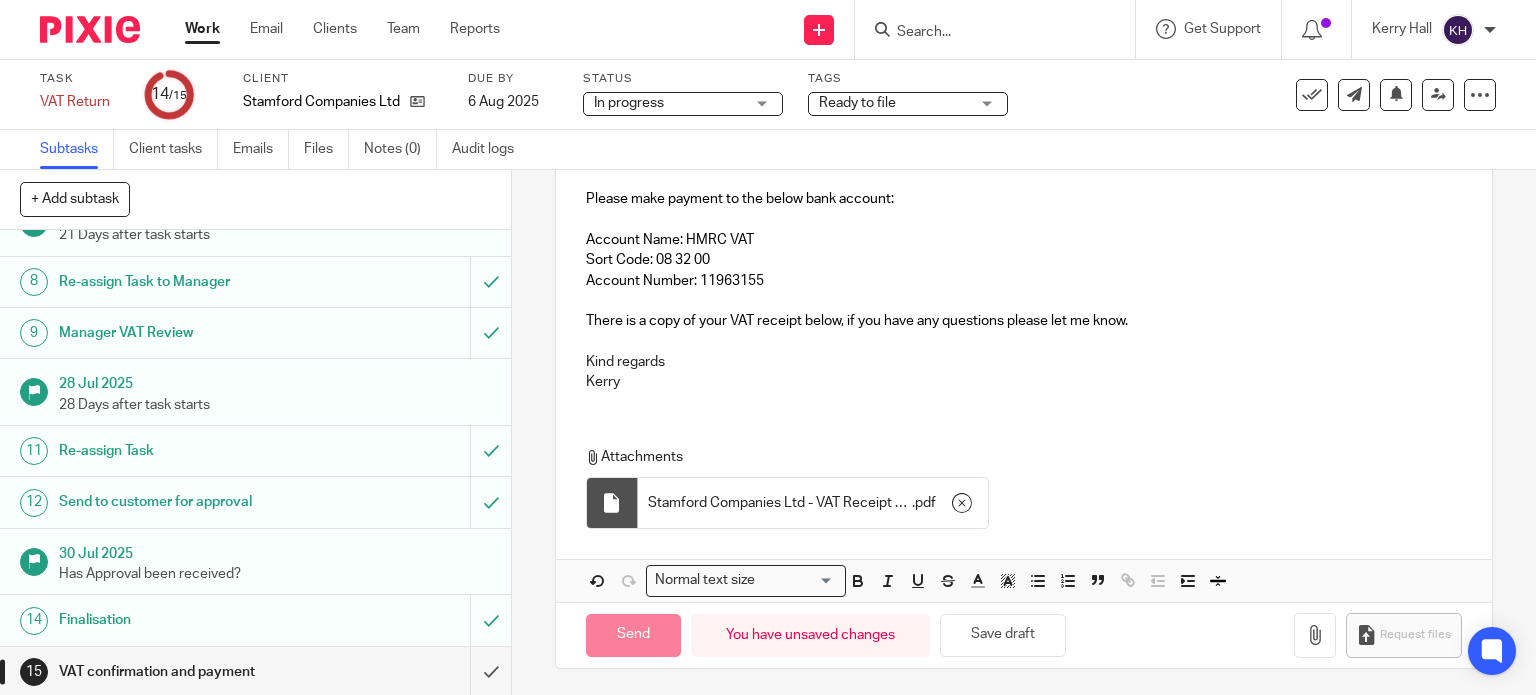 type on "Sent" 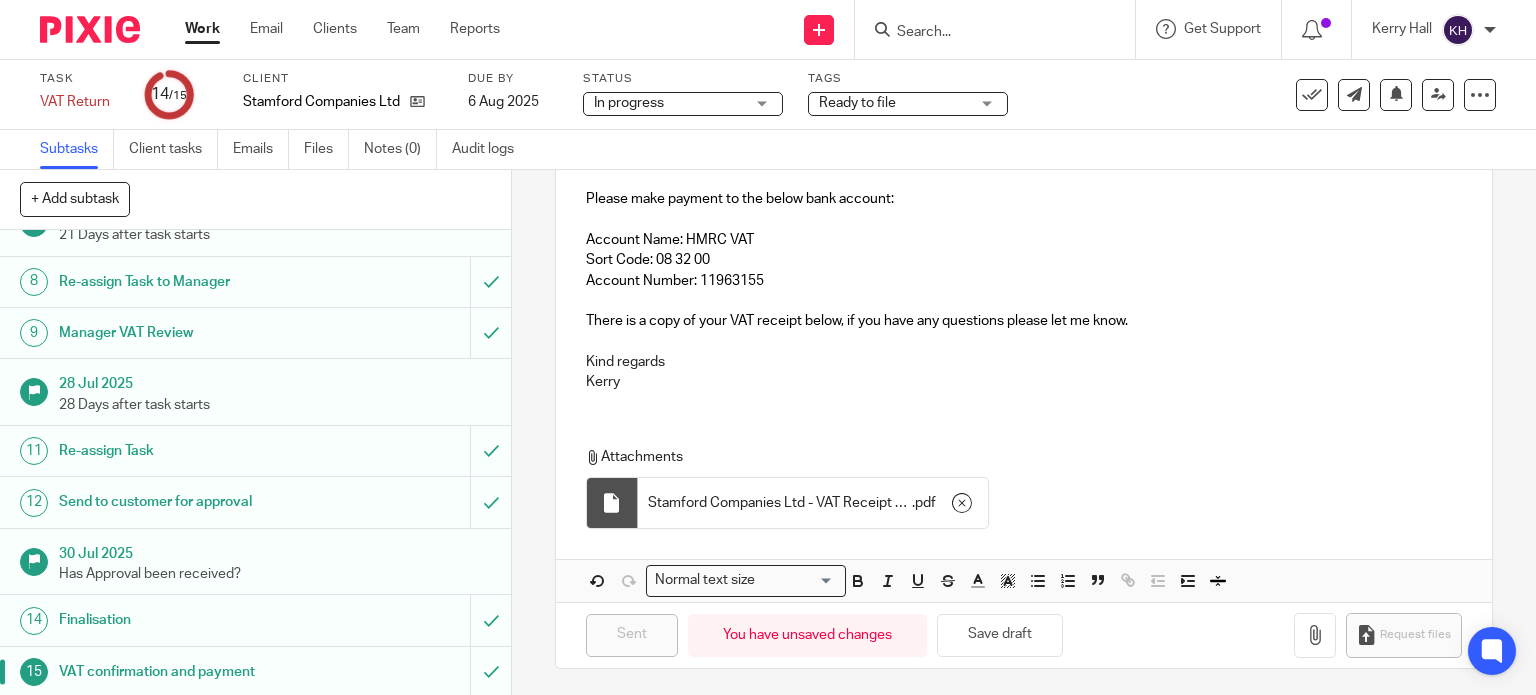 click on "Sort Code: 08 32 00" at bounding box center [1024, 260] 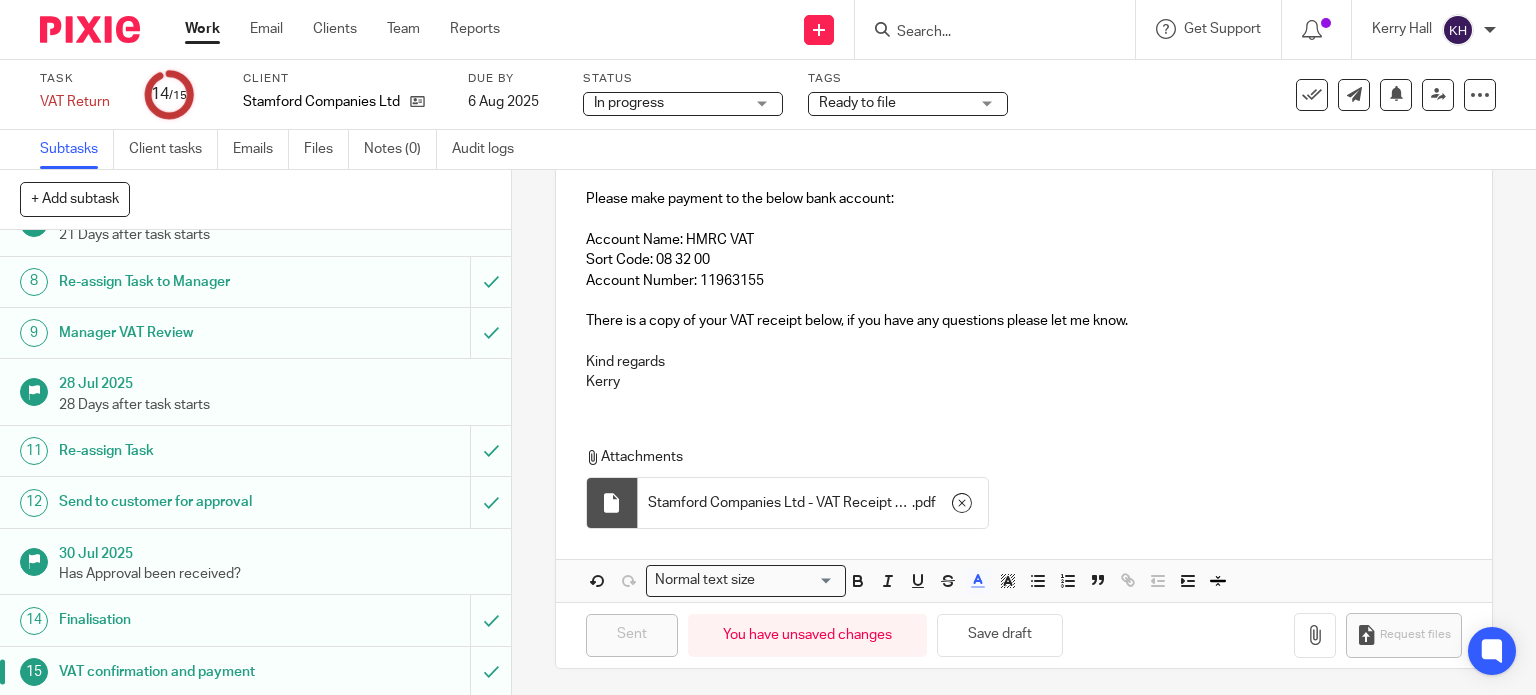 click on "Sort Code: 08 32 00" at bounding box center [1024, 260] 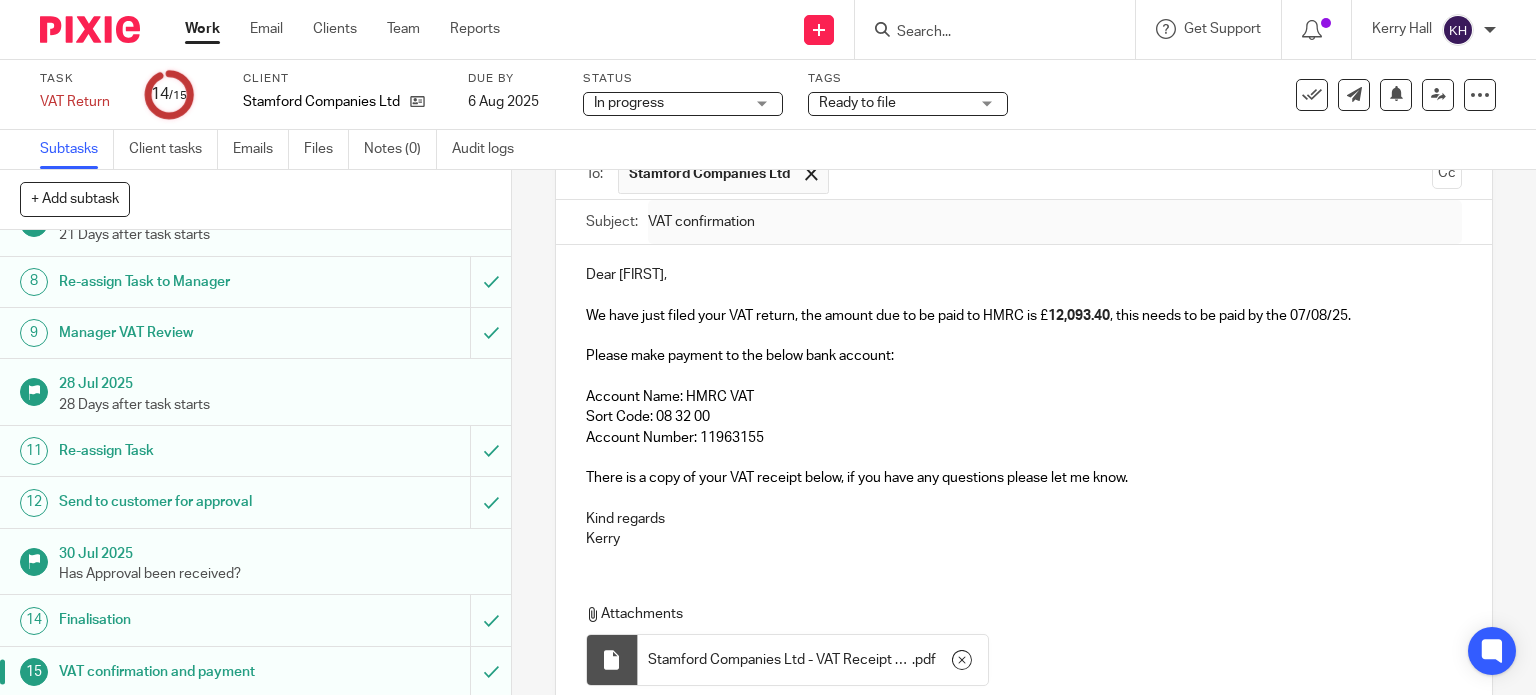 scroll, scrollTop: 313, scrollLeft: 0, axis: vertical 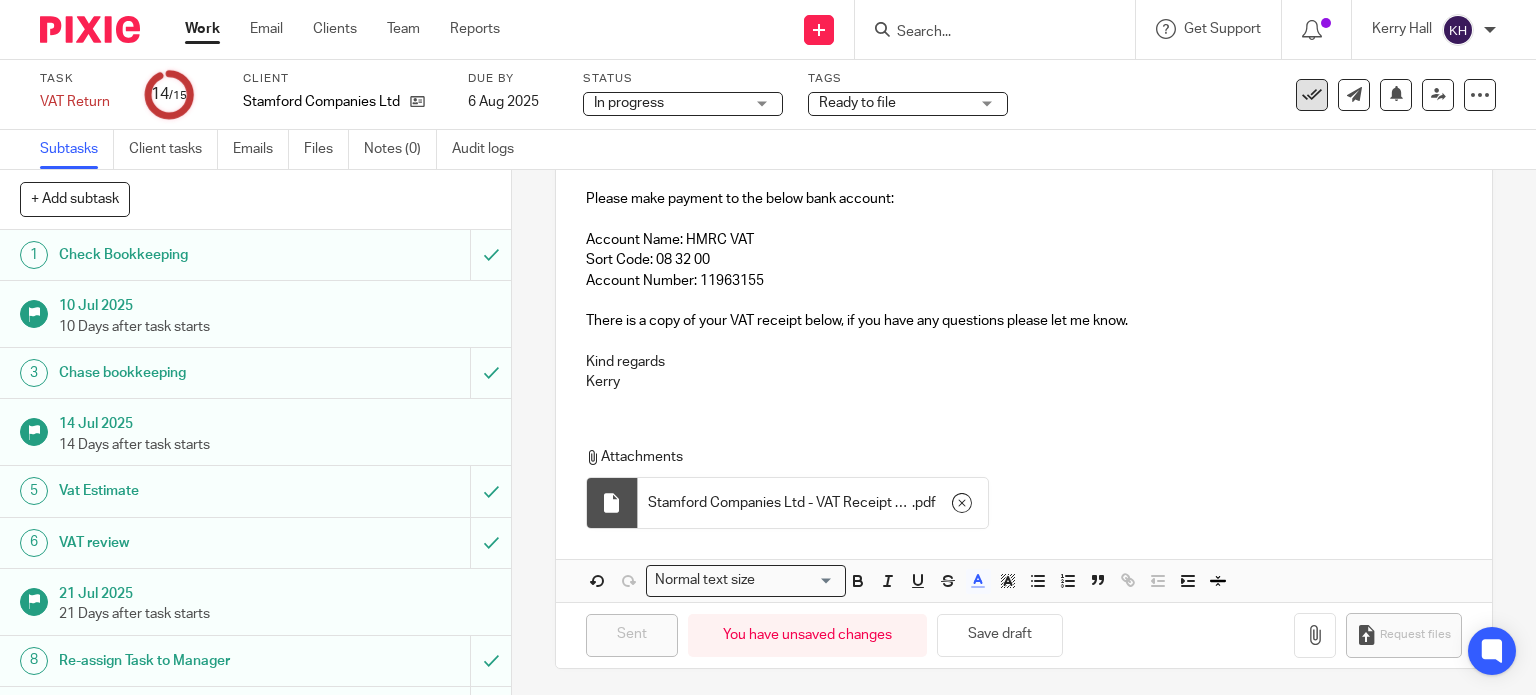 click at bounding box center (1312, 95) 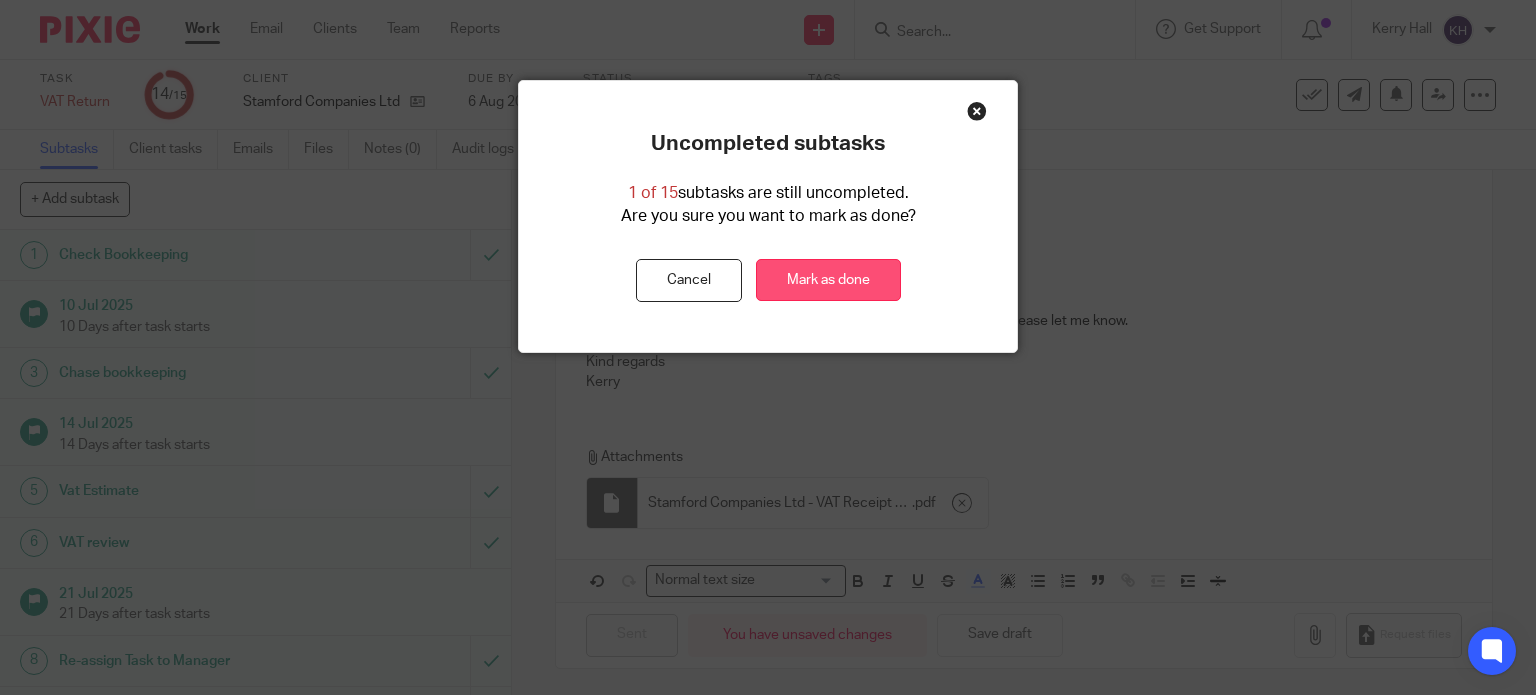 click on "Mark as done" at bounding box center [828, 280] 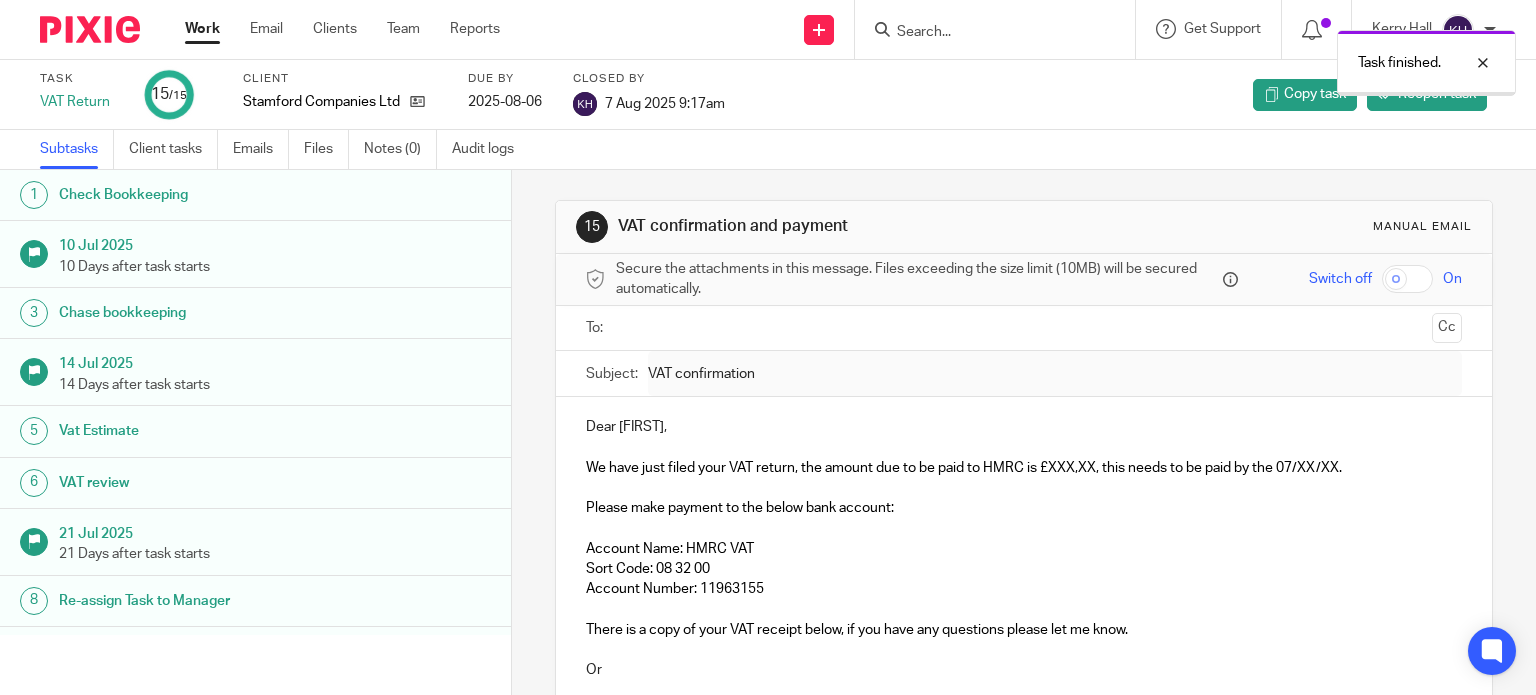 scroll, scrollTop: 0, scrollLeft: 0, axis: both 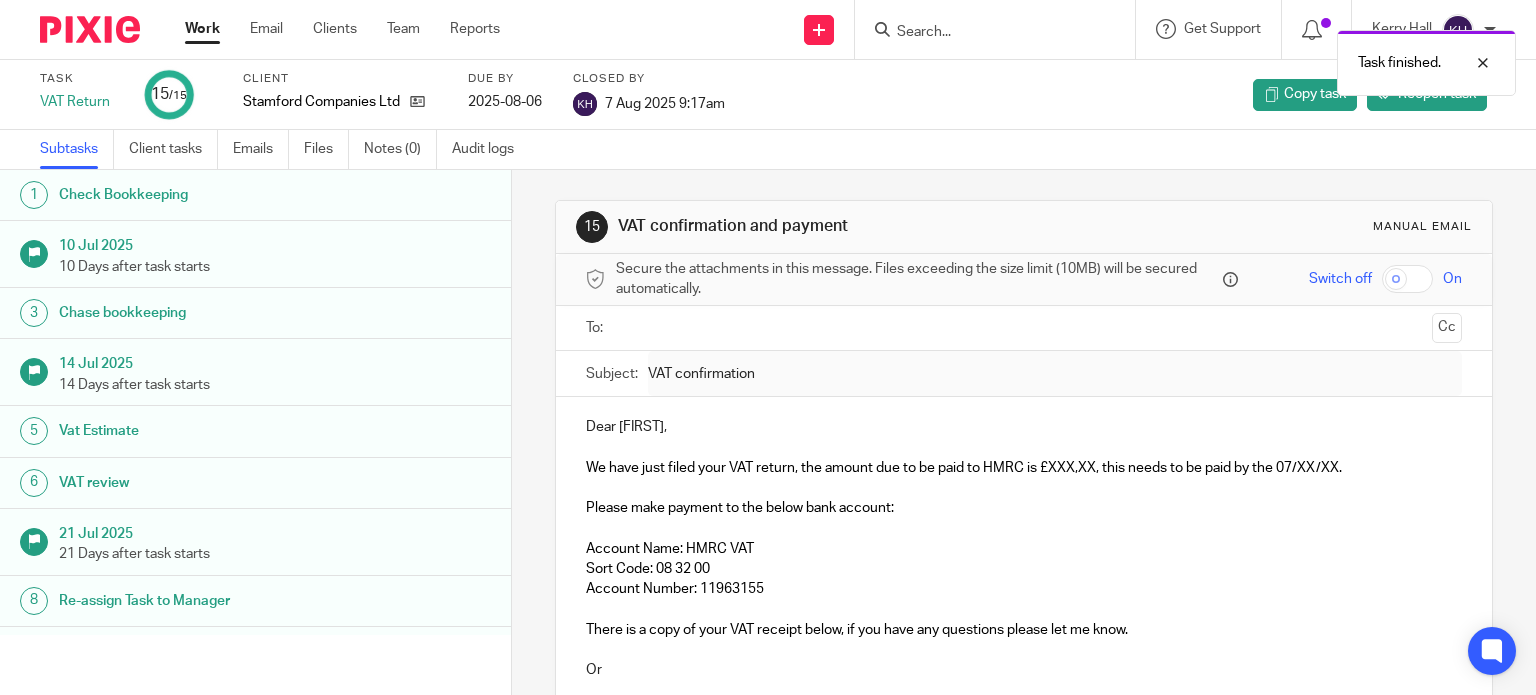 click on "Work" at bounding box center [202, 29] 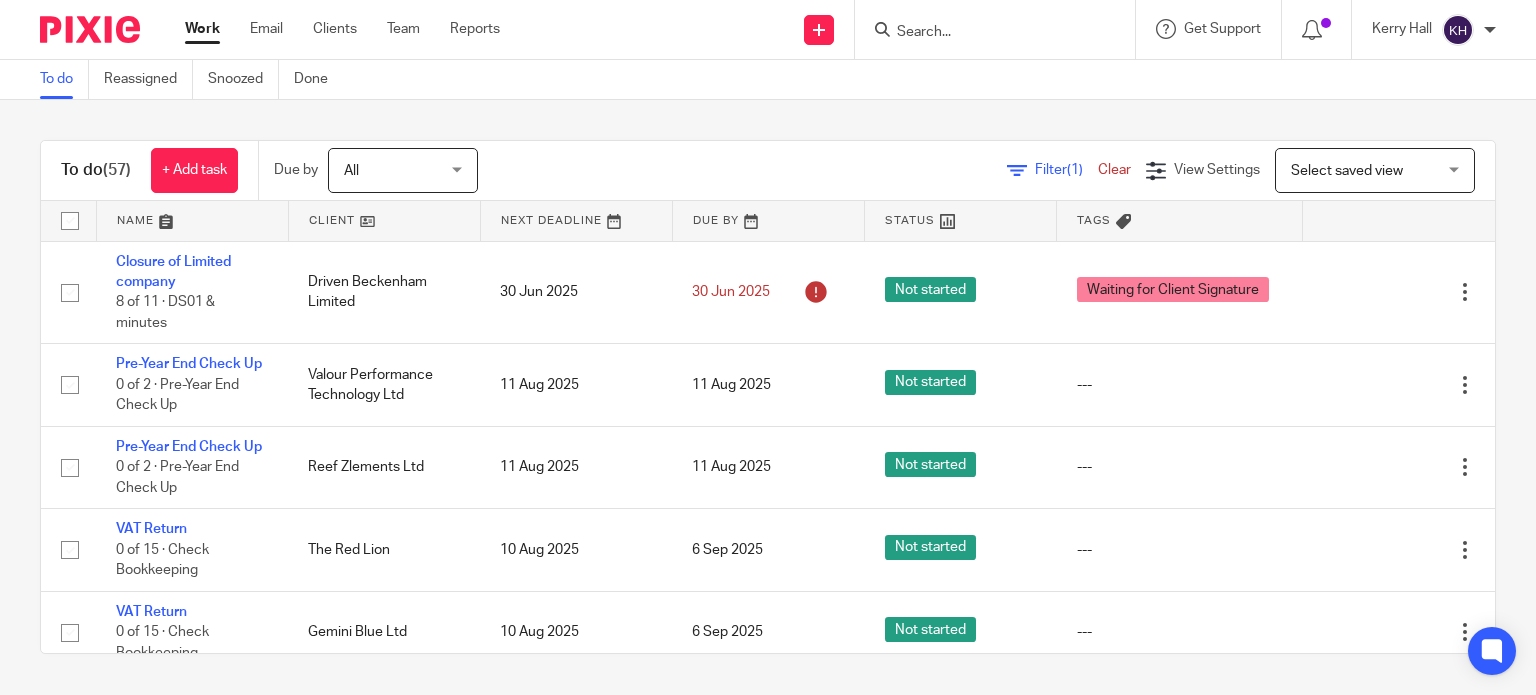 scroll, scrollTop: 0, scrollLeft: 0, axis: both 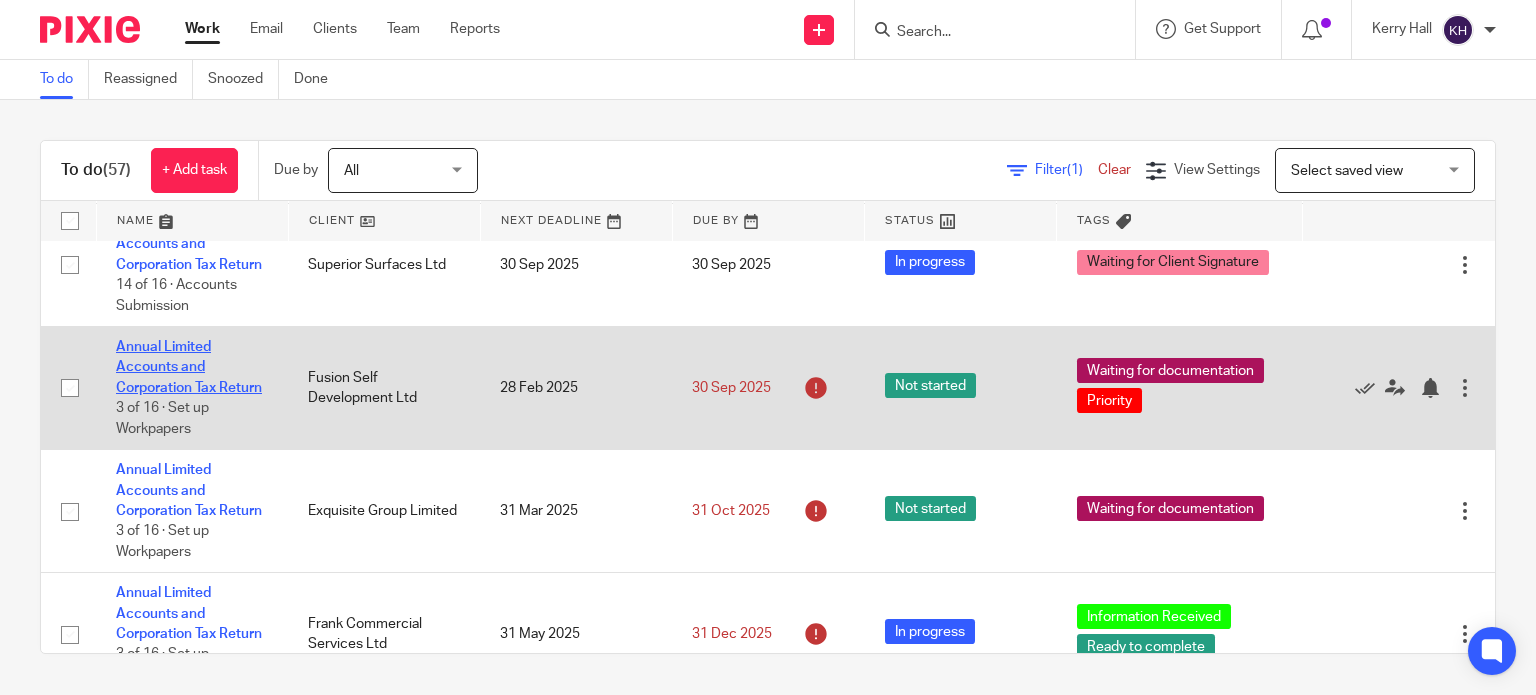 click on "Annual Limited Accounts and Corporation Tax Return" at bounding box center (189, 367) 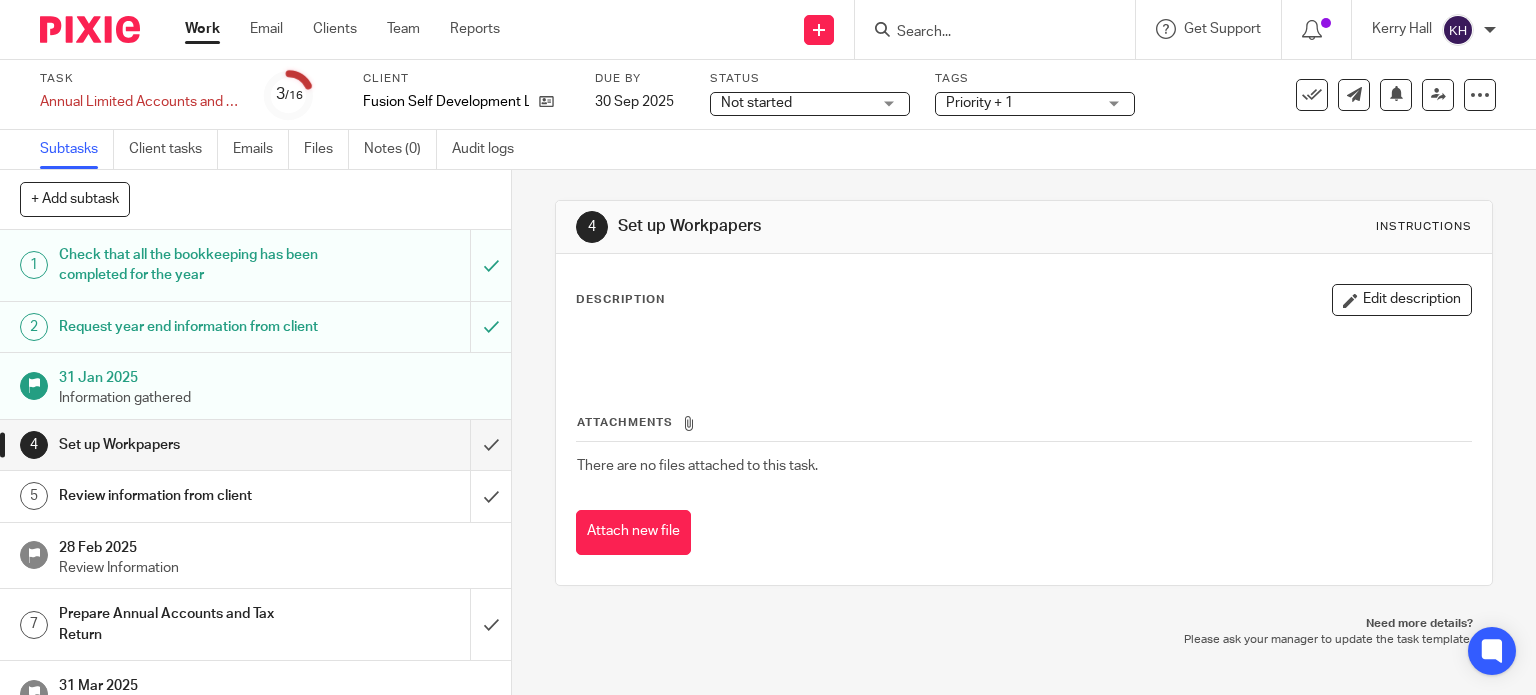 scroll, scrollTop: 0, scrollLeft: 0, axis: both 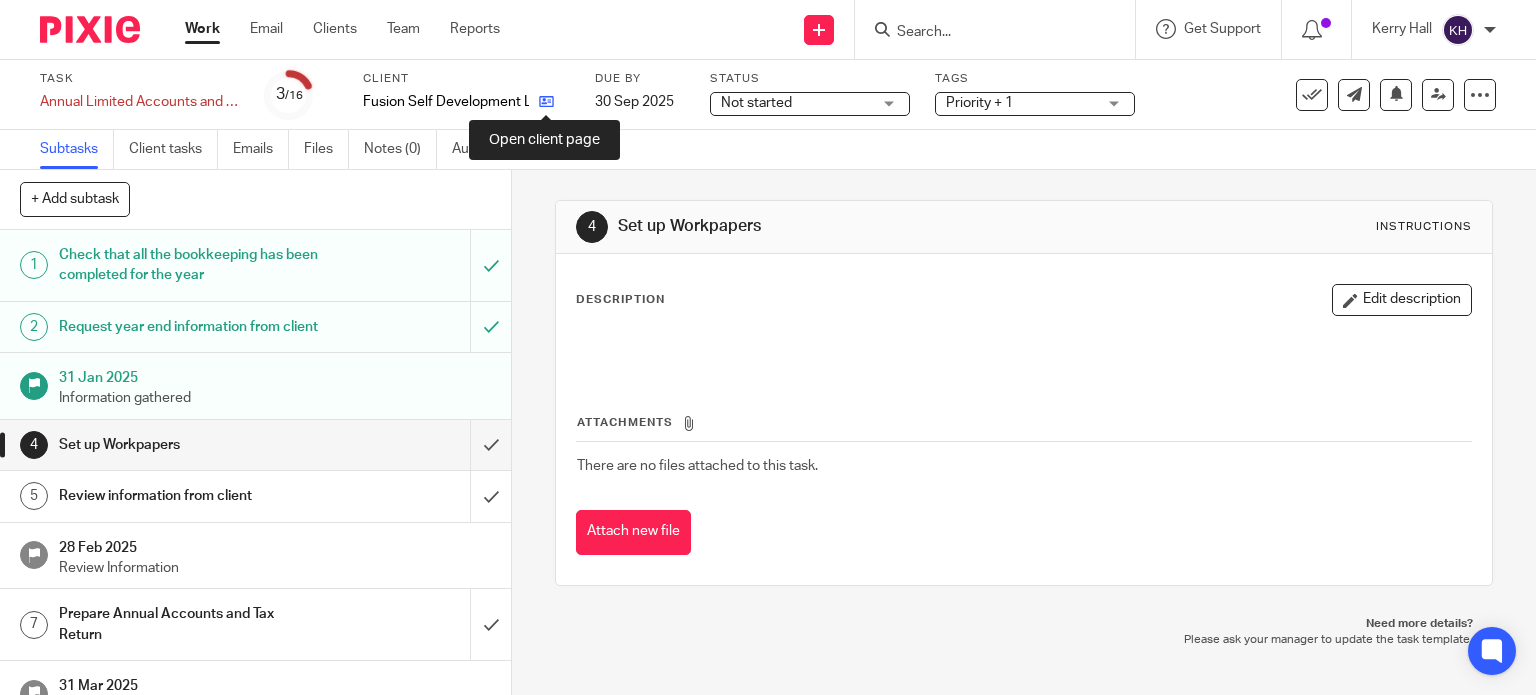 click at bounding box center (546, 101) 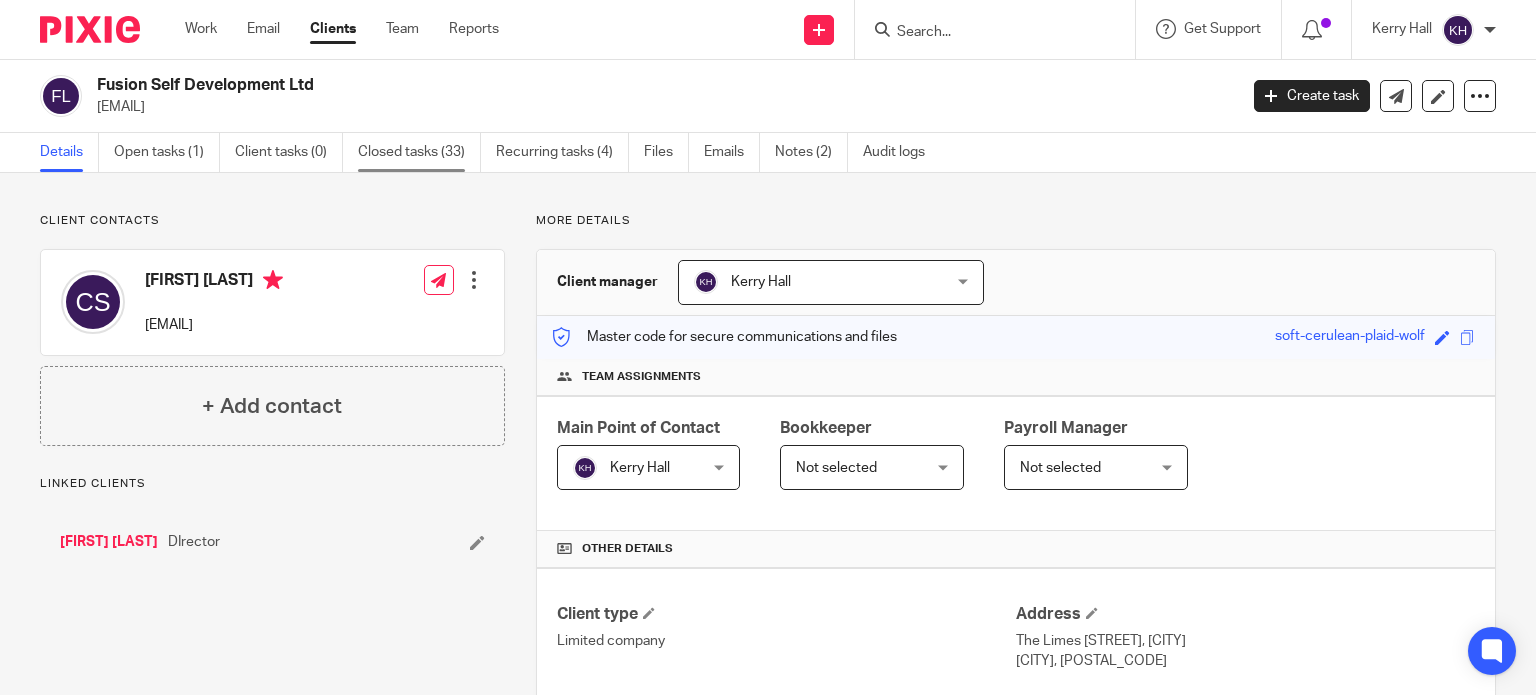 scroll, scrollTop: 0, scrollLeft: 0, axis: both 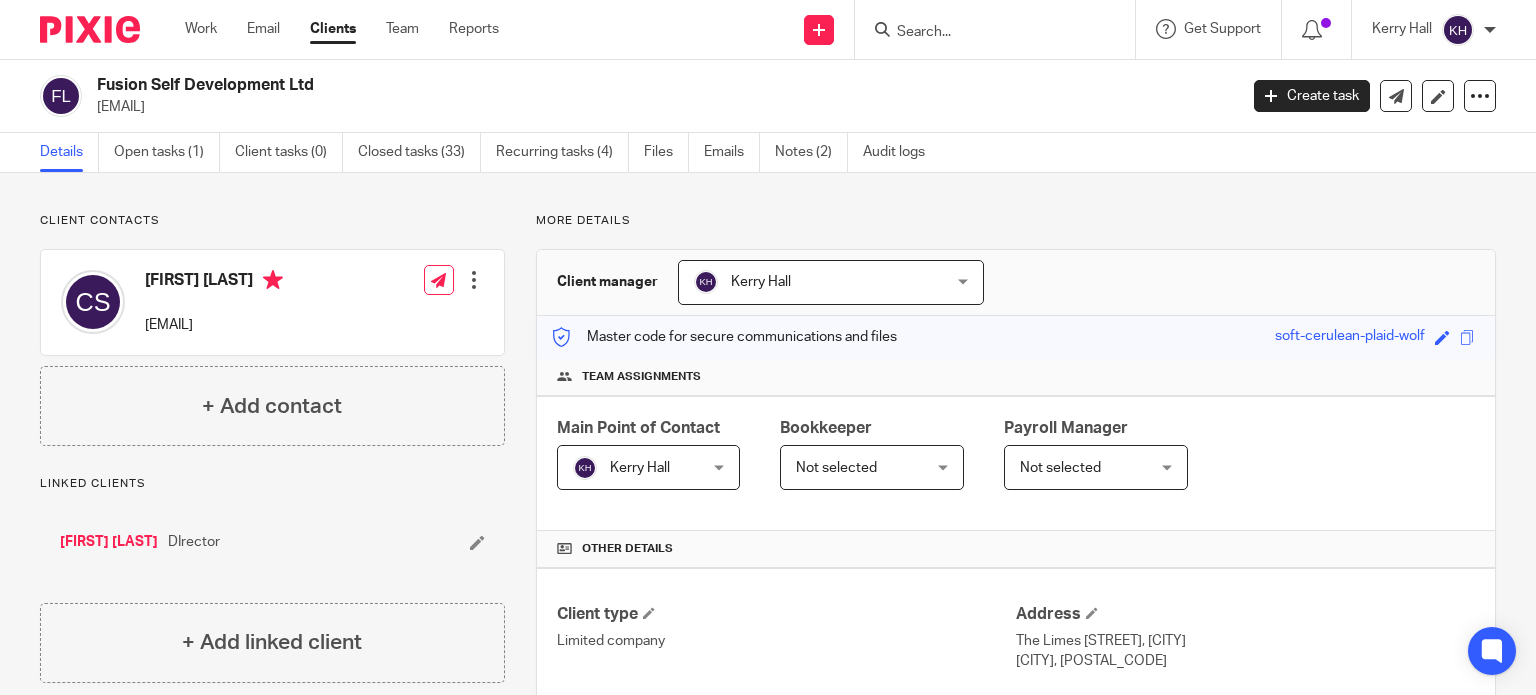 click on "[FIRST] [LAST]" at bounding box center [109, 542] 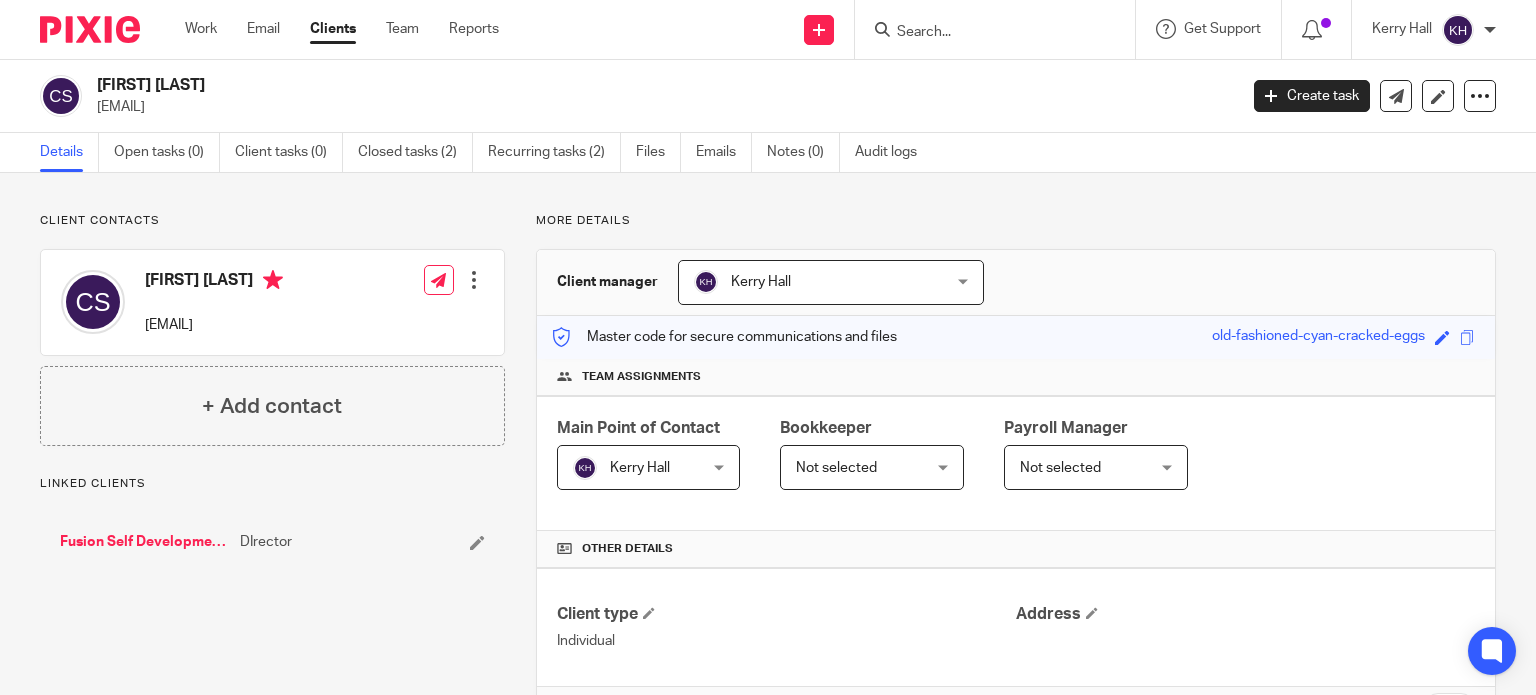 scroll, scrollTop: 0, scrollLeft: 0, axis: both 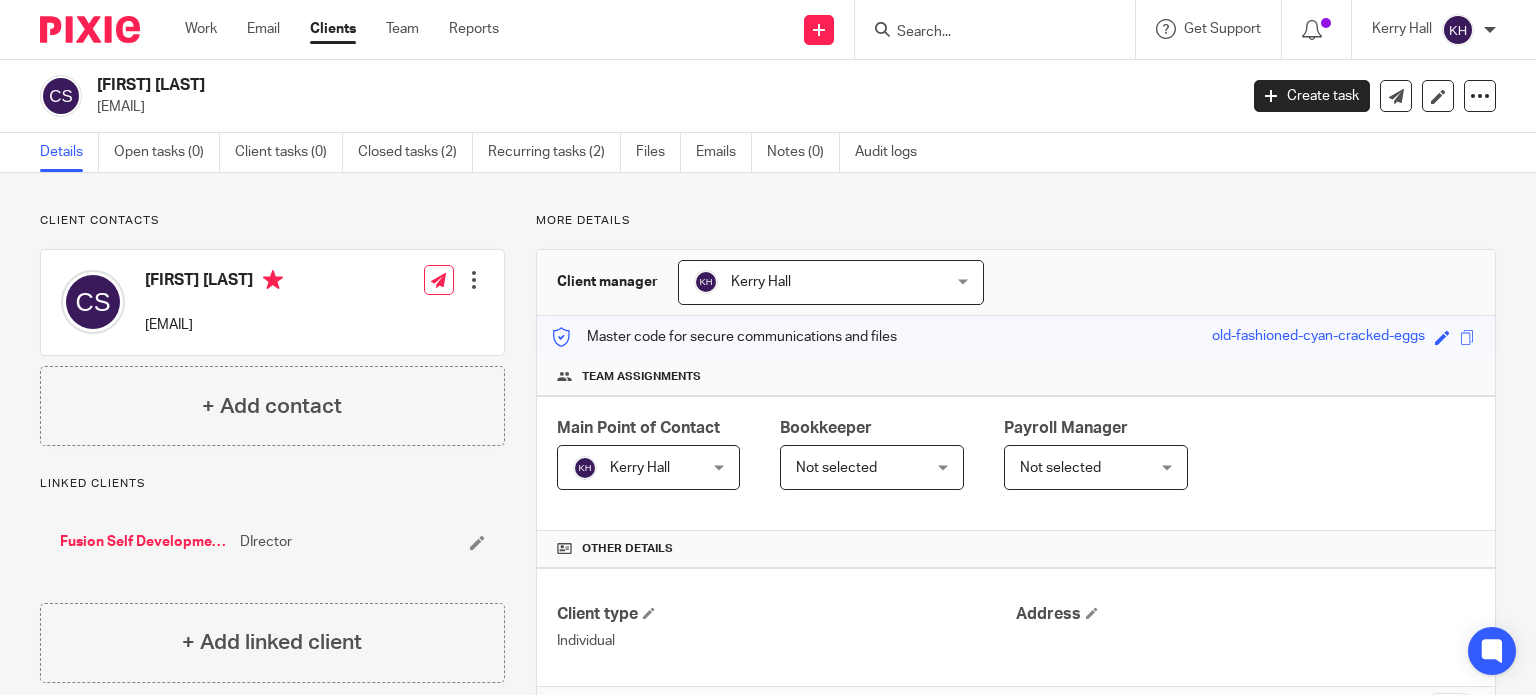 click on "[FIRST] [LAST]" at bounding box center (548, 85) 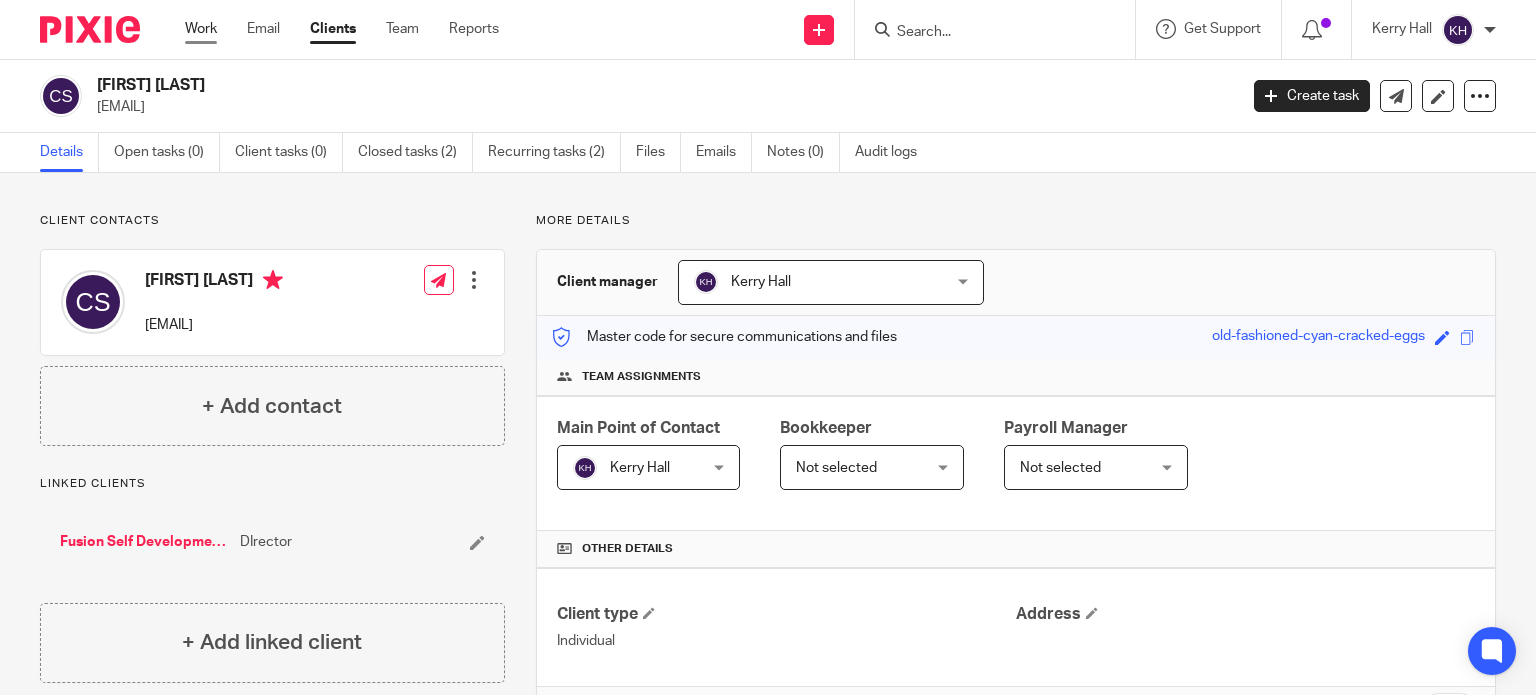 click on "Work" at bounding box center [201, 29] 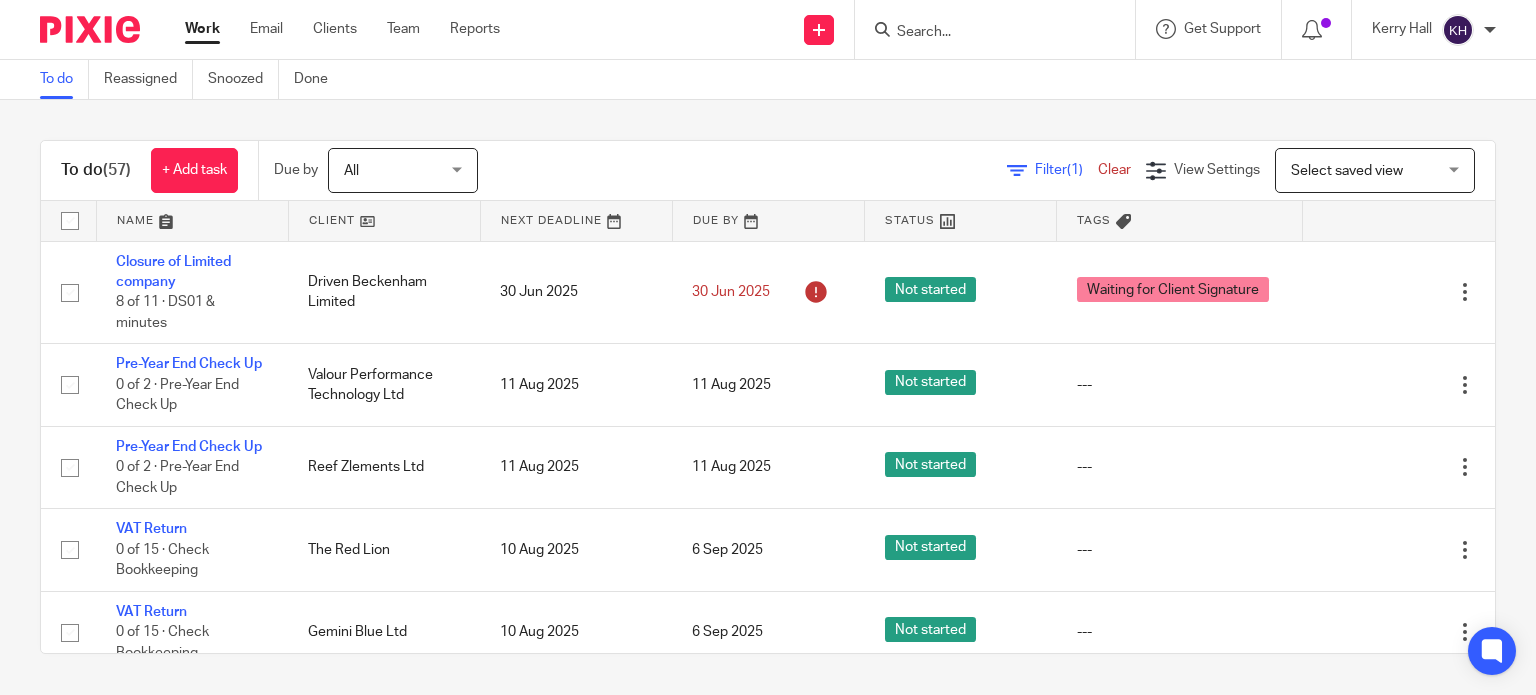 scroll, scrollTop: 0, scrollLeft: 0, axis: both 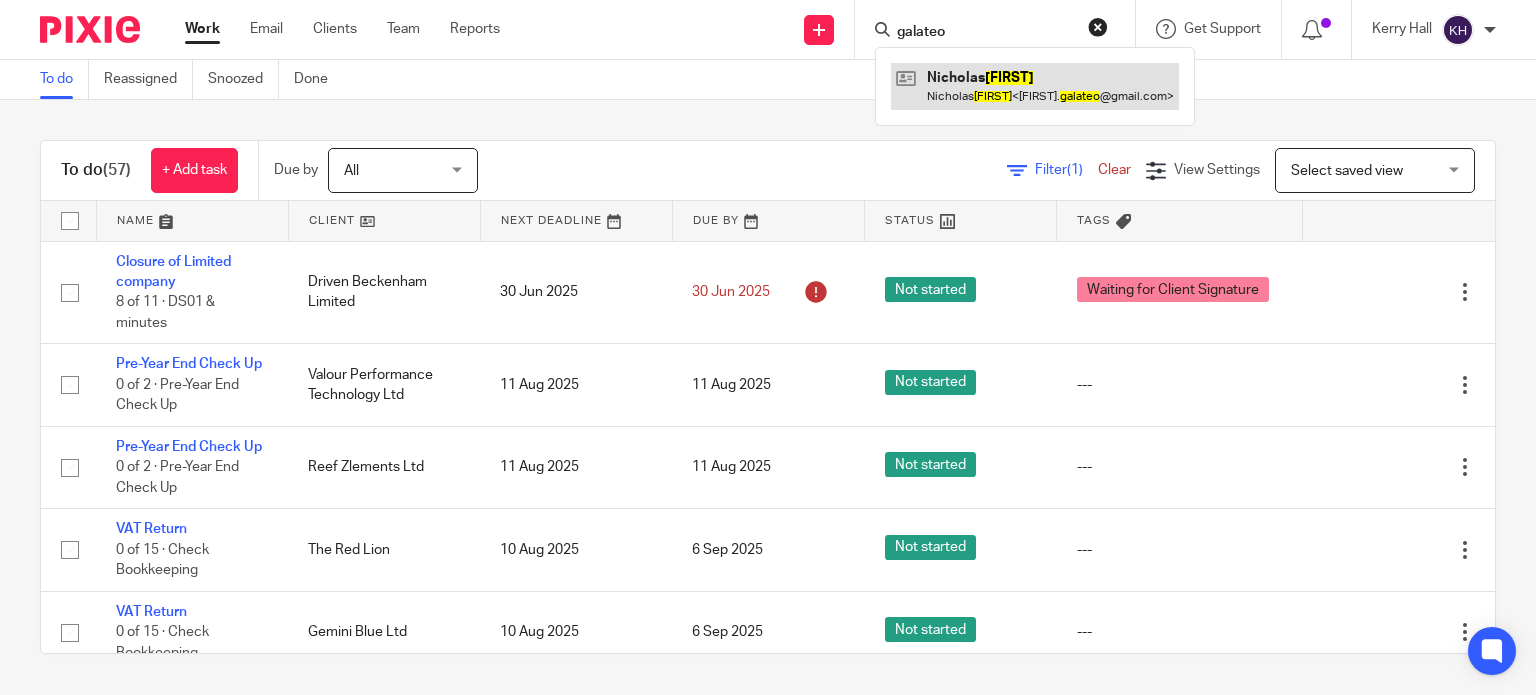 type on "galateo" 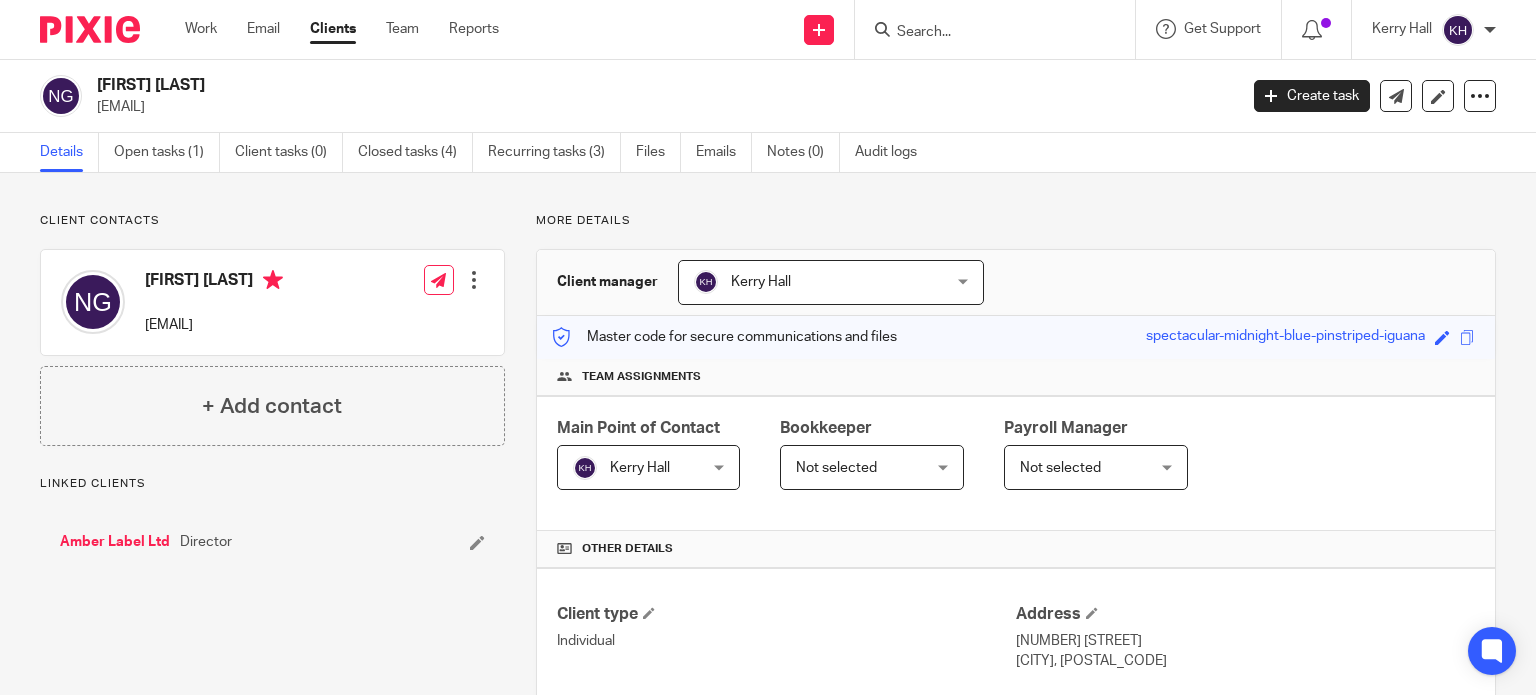 scroll, scrollTop: 0, scrollLeft: 0, axis: both 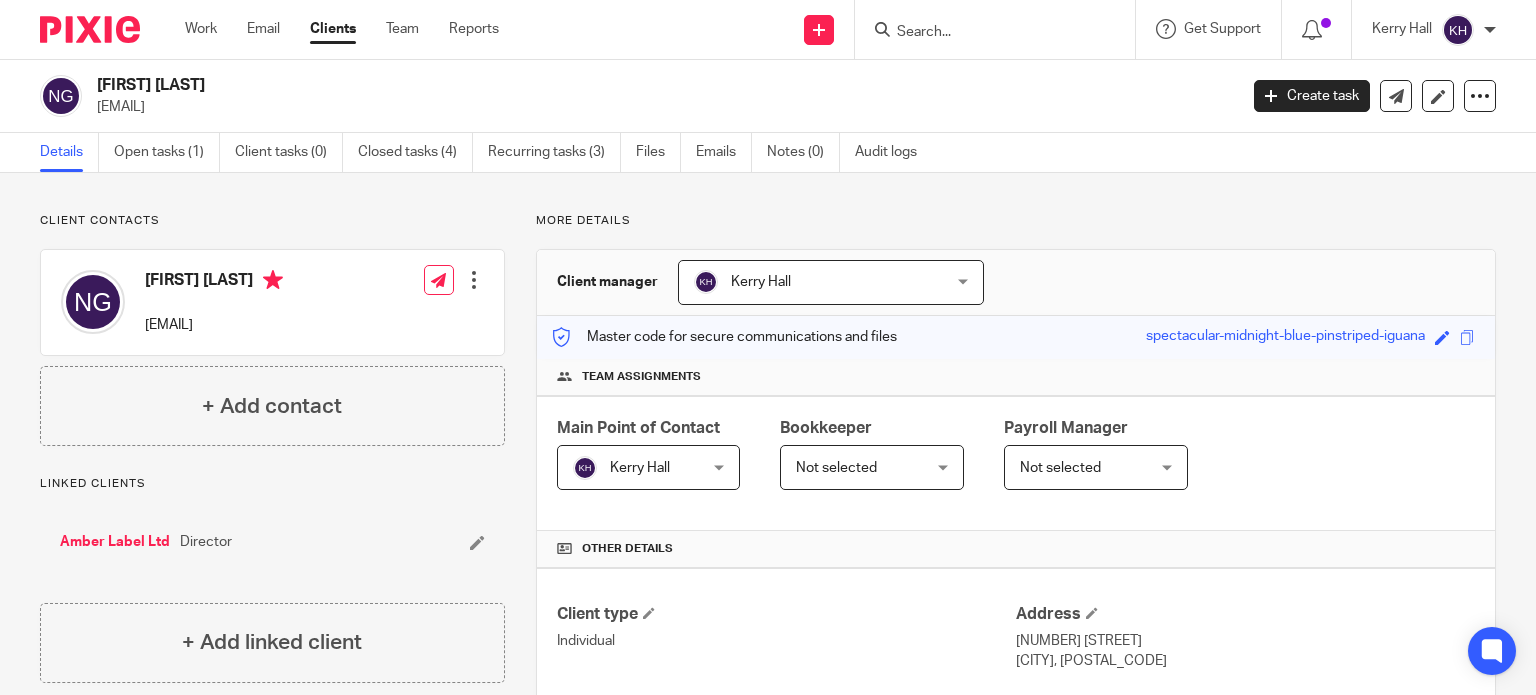click on "Amber Label Ltd" at bounding box center (115, 542) 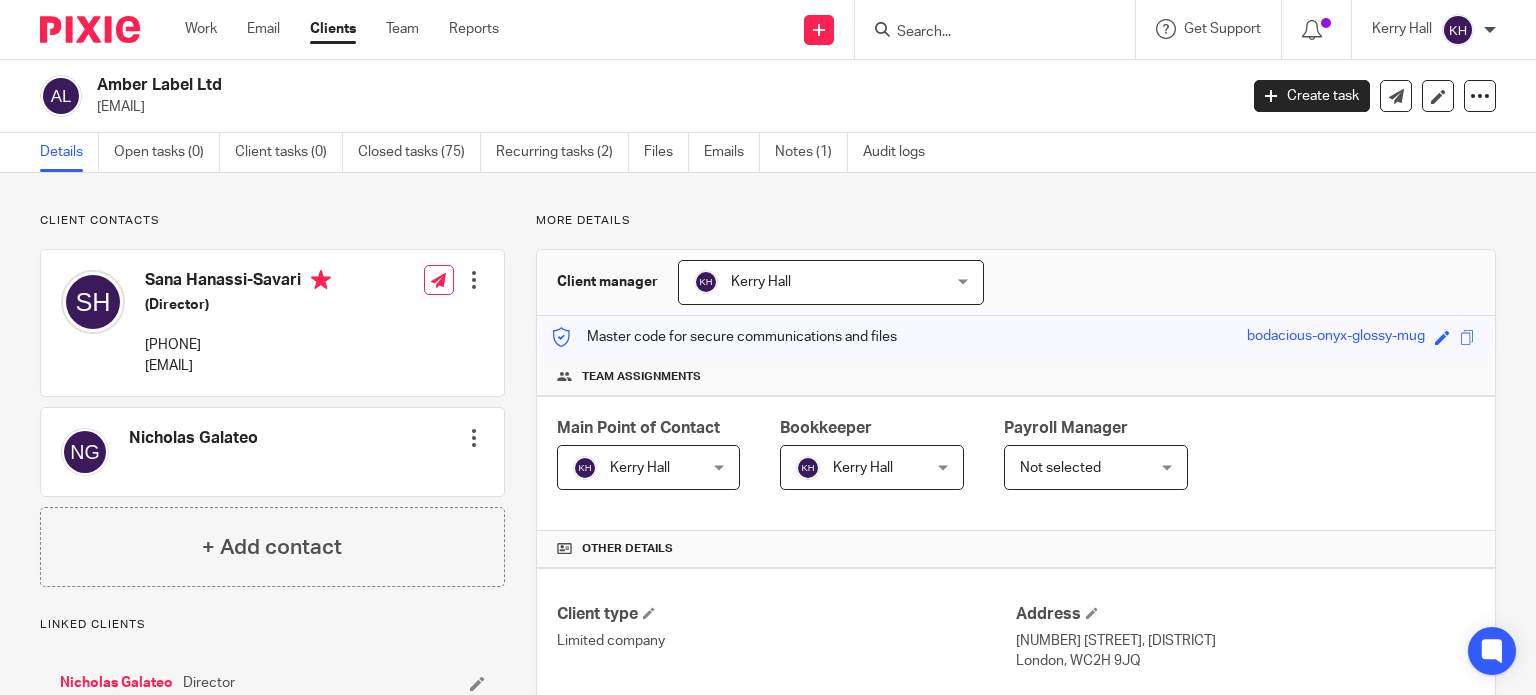 scroll, scrollTop: 0, scrollLeft: 0, axis: both 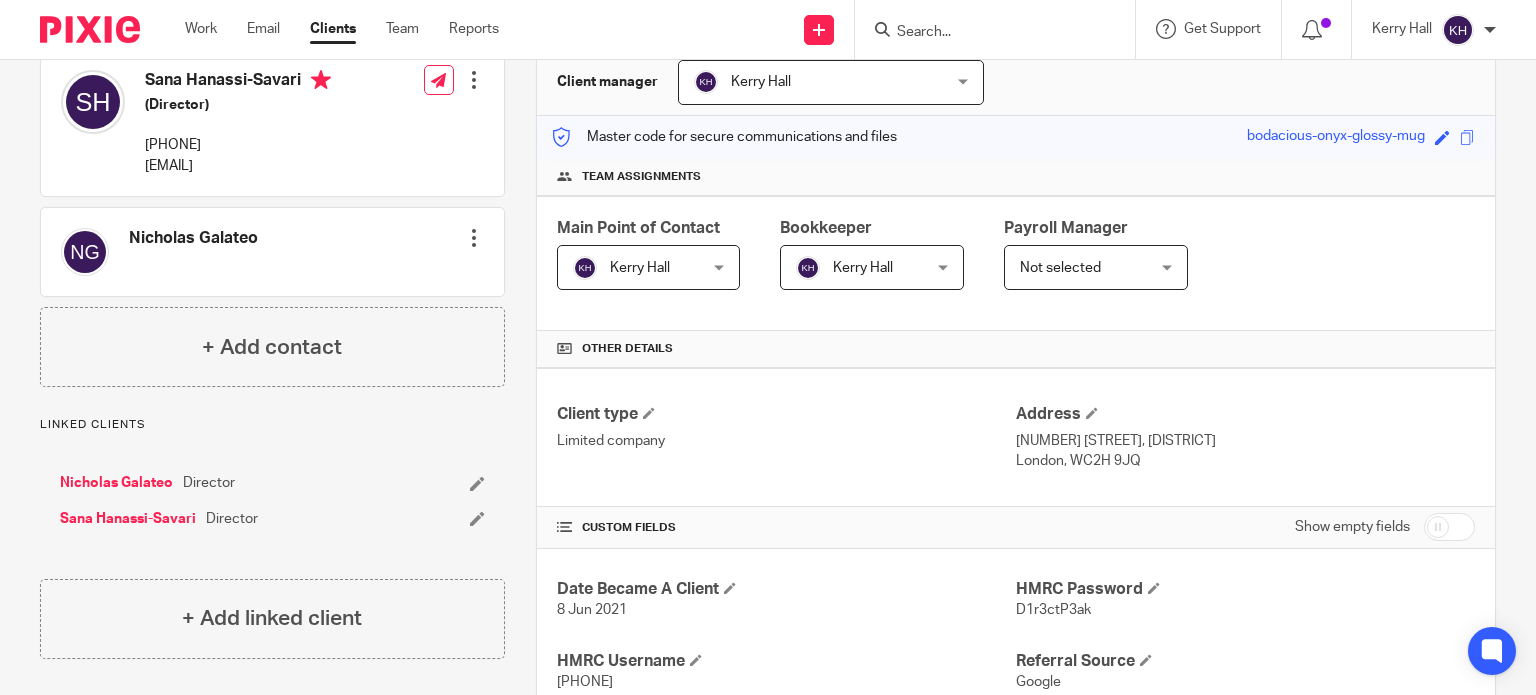 click on "[FIRST] [LAST]" at bounding box center (116, 483) 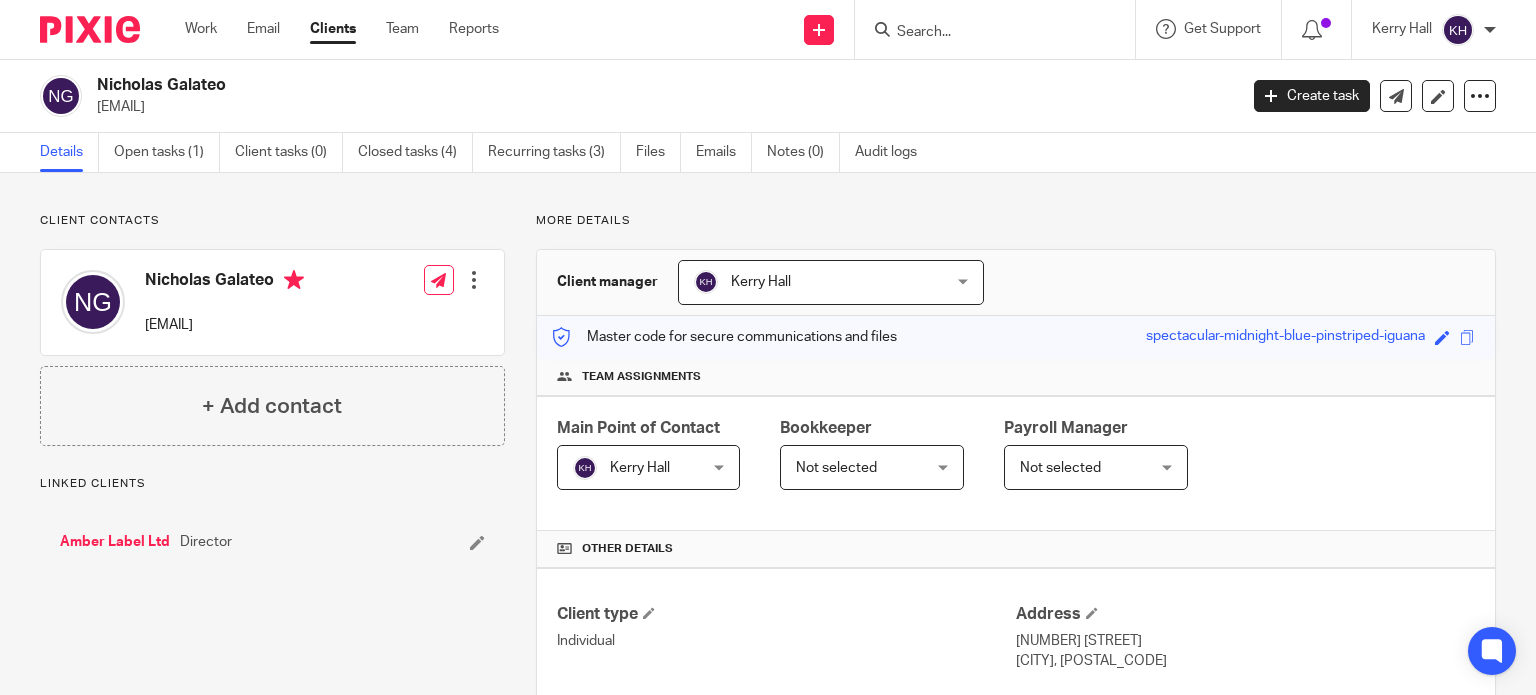 scroll, scrollTop: 0, scrollLeft: 0, axis: both 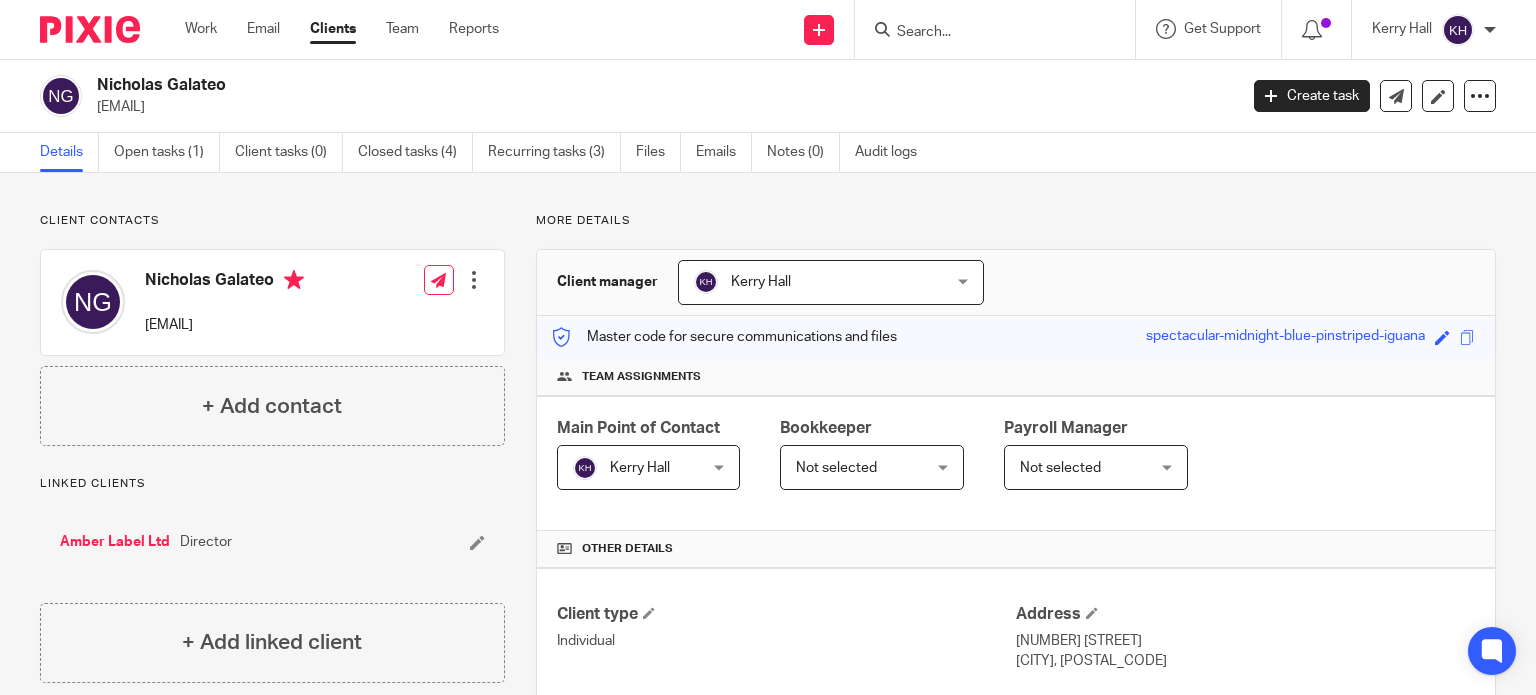 click on "Client contacts
Nicholas Galateo
nicholas.galateo@gmail.com
Edit contact
Create client from contact
Export data
Delete contact
+ Add contact
Linked clients
Director" at bounding box center [768, 569] 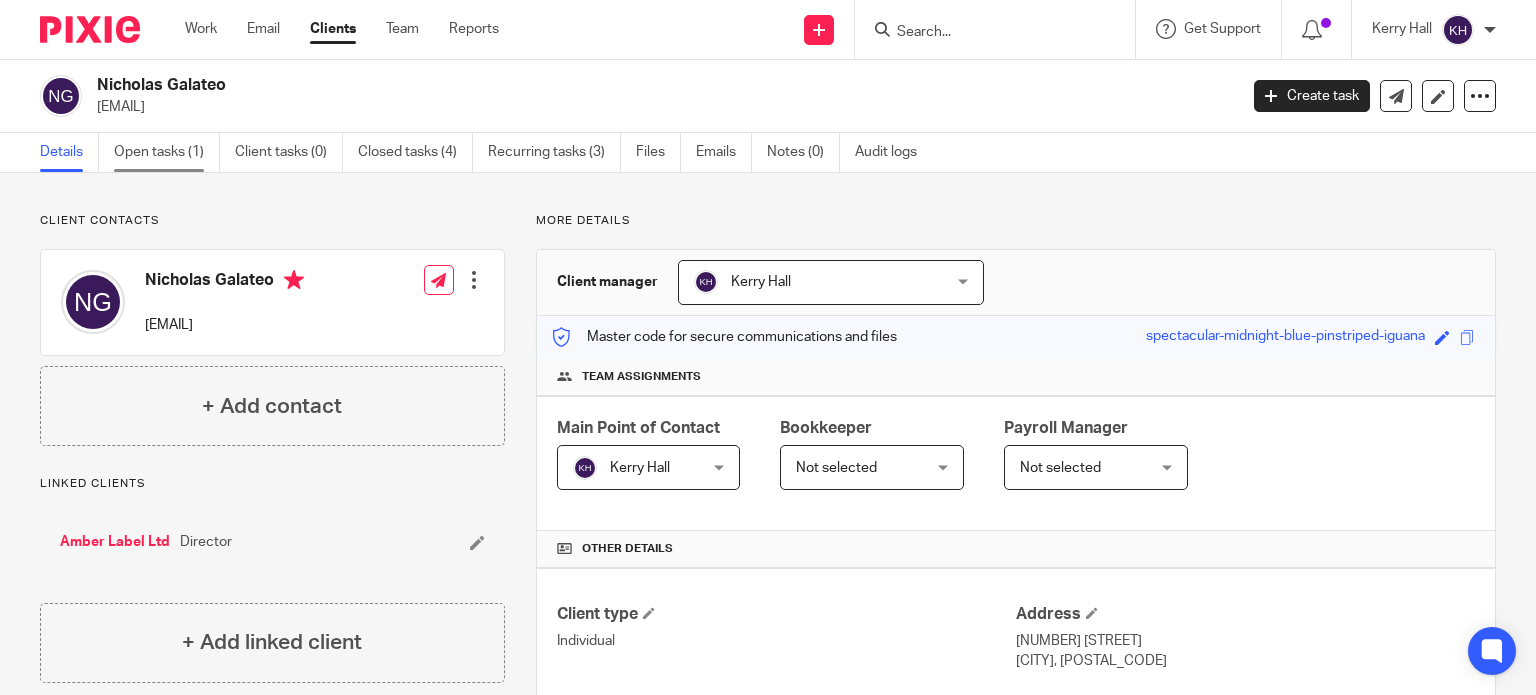 click on "Open tasks (1)" at bounding box center (167, 152) 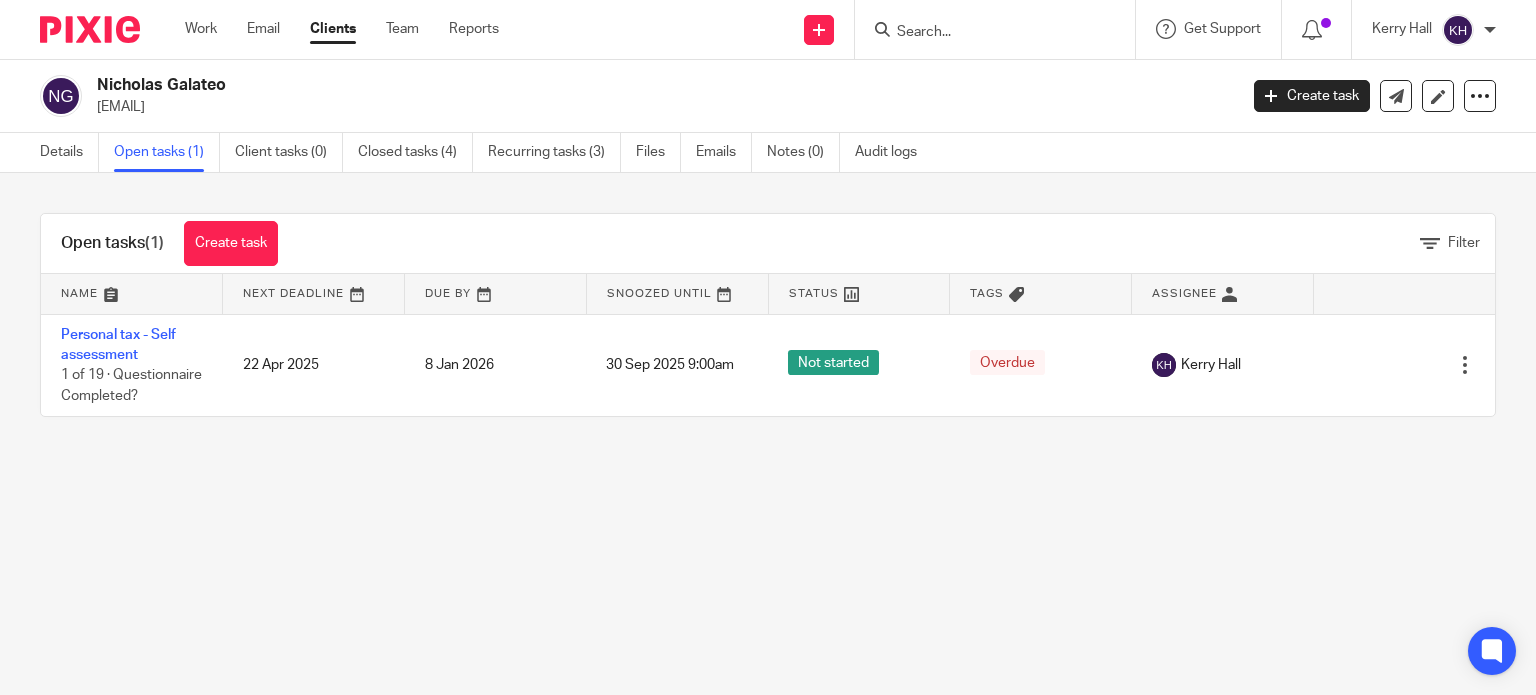 scroll, scrollTop: 0, scrollLeft: 0, axis: both 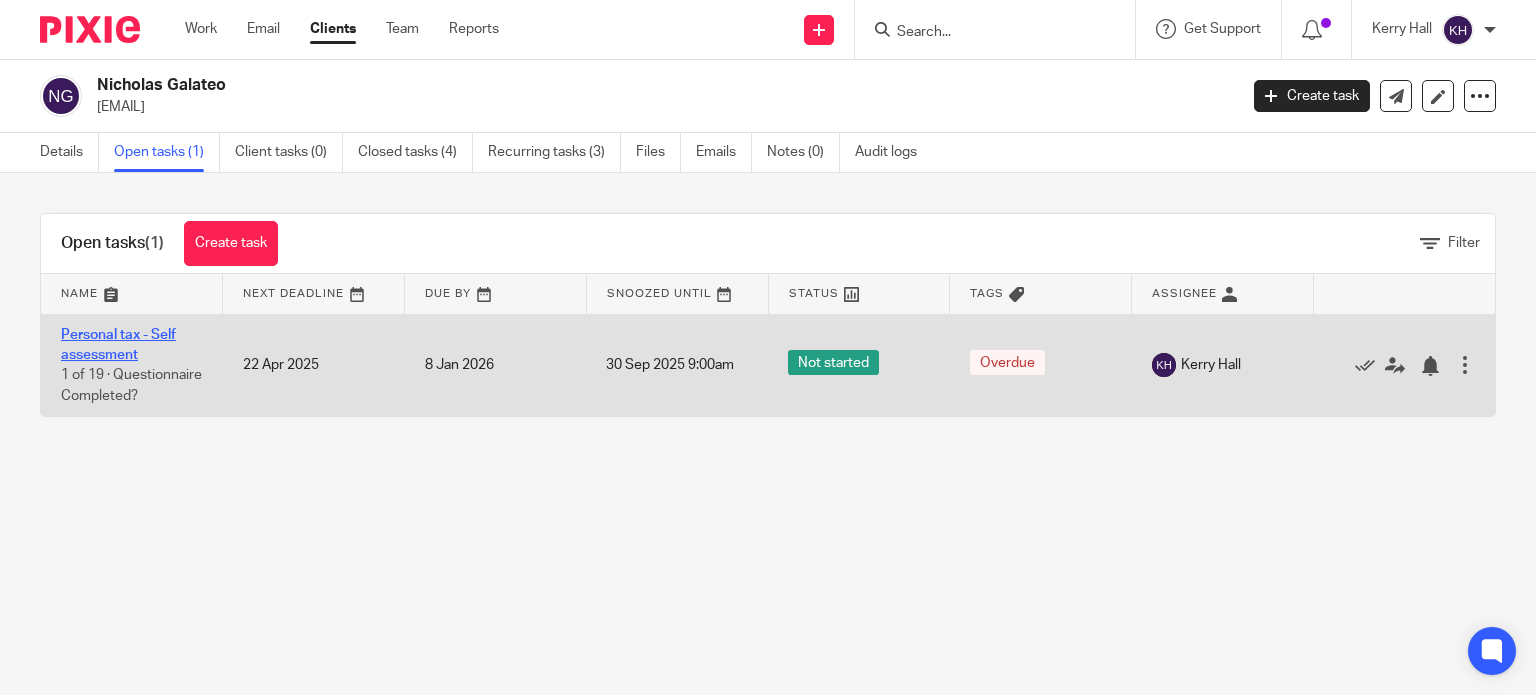 click on "Personal tax - Self assessment" at bounding box center (118, 345) 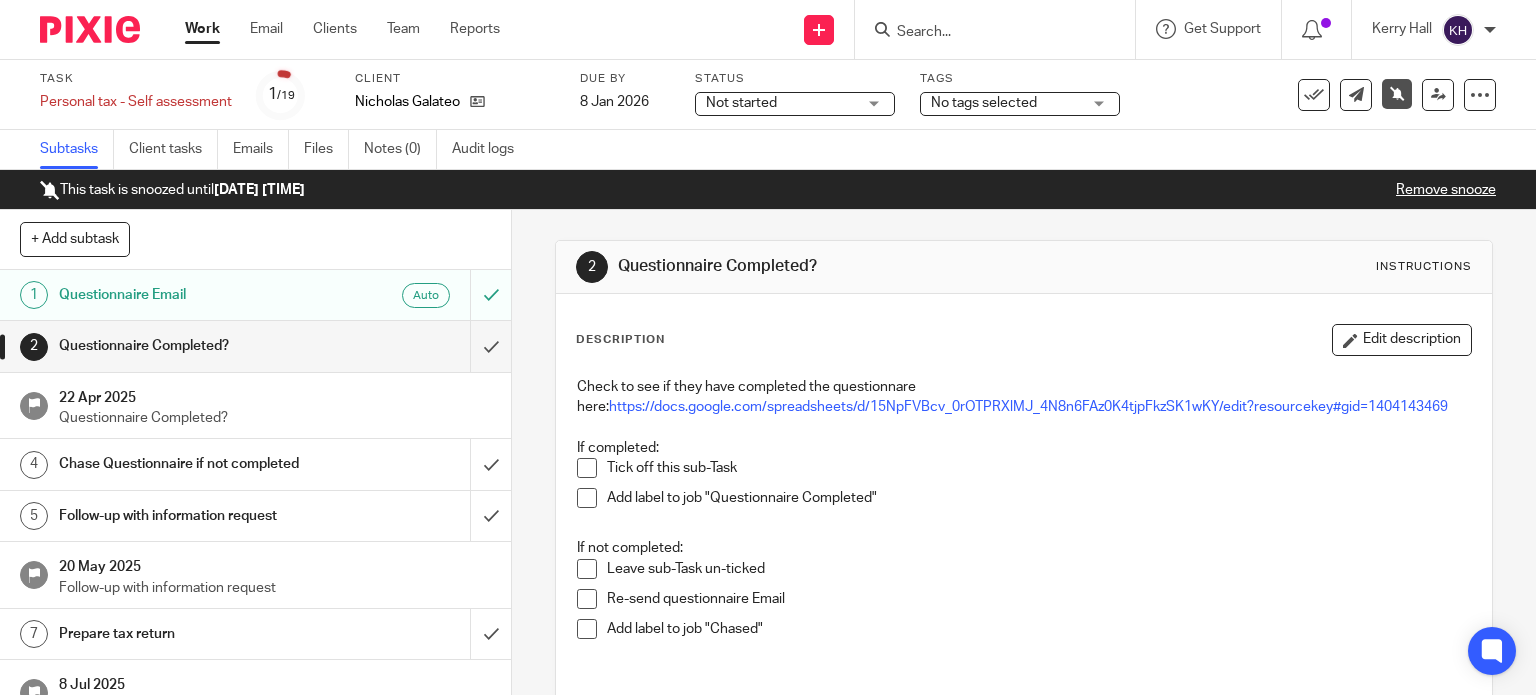 scroll, scrollTop: 0, scrollLeft: 0, axis: both 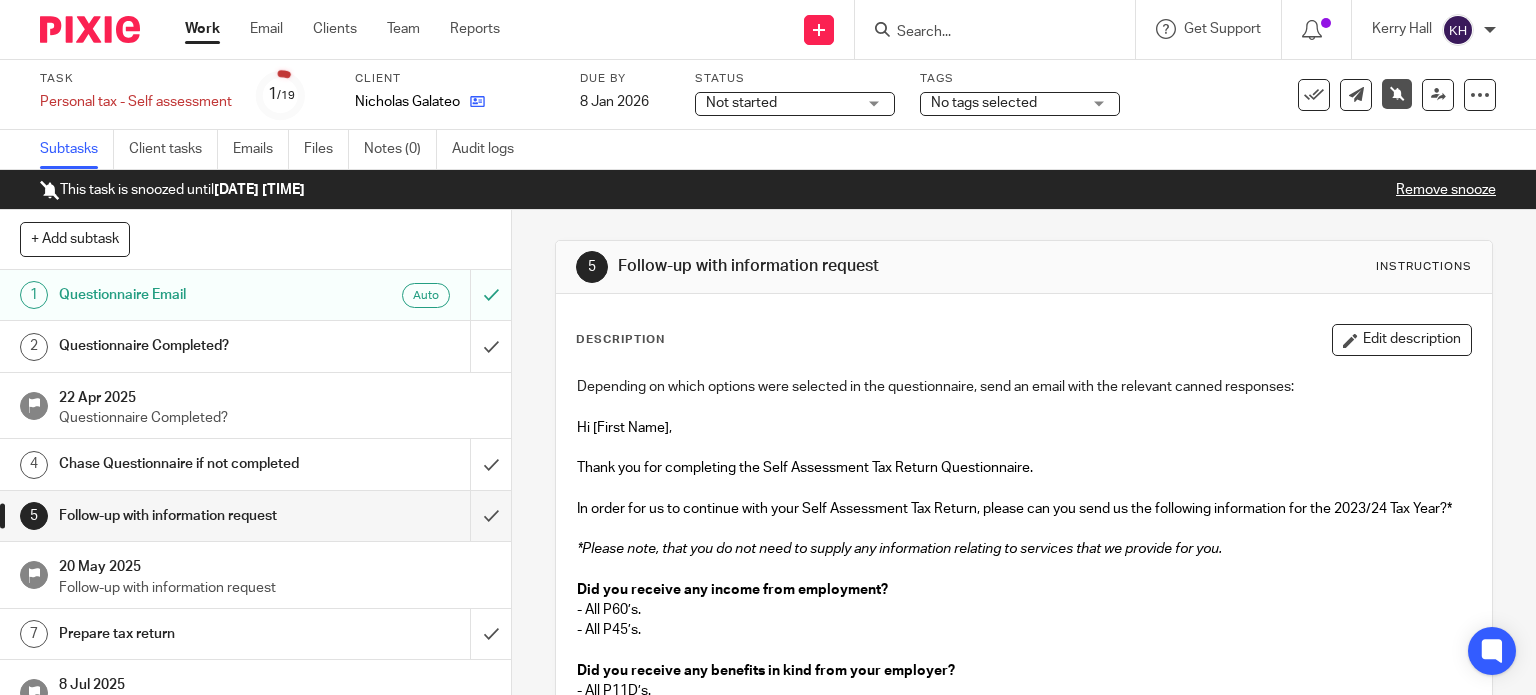 click at bounding box center (472, 102) 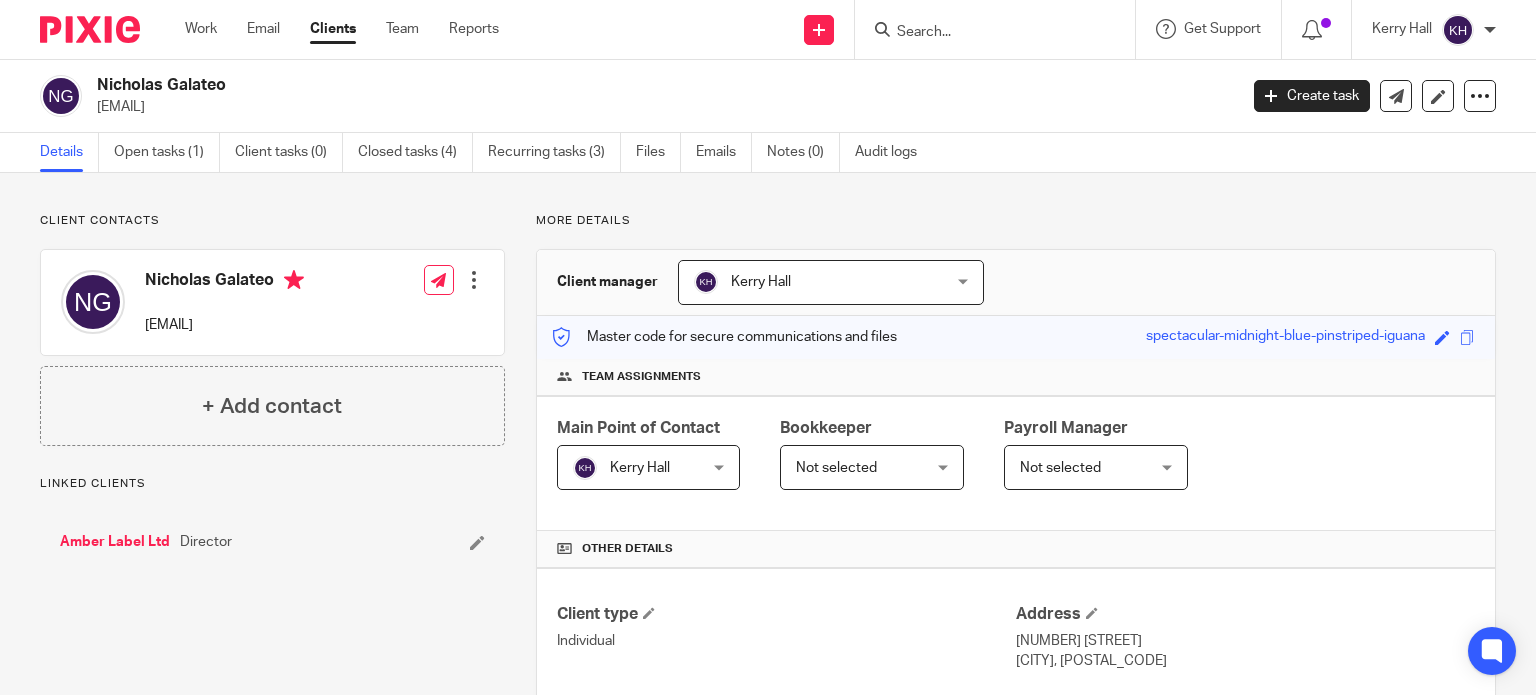scroll, scrollTop: 0, scrollLeft: 0, axis: both 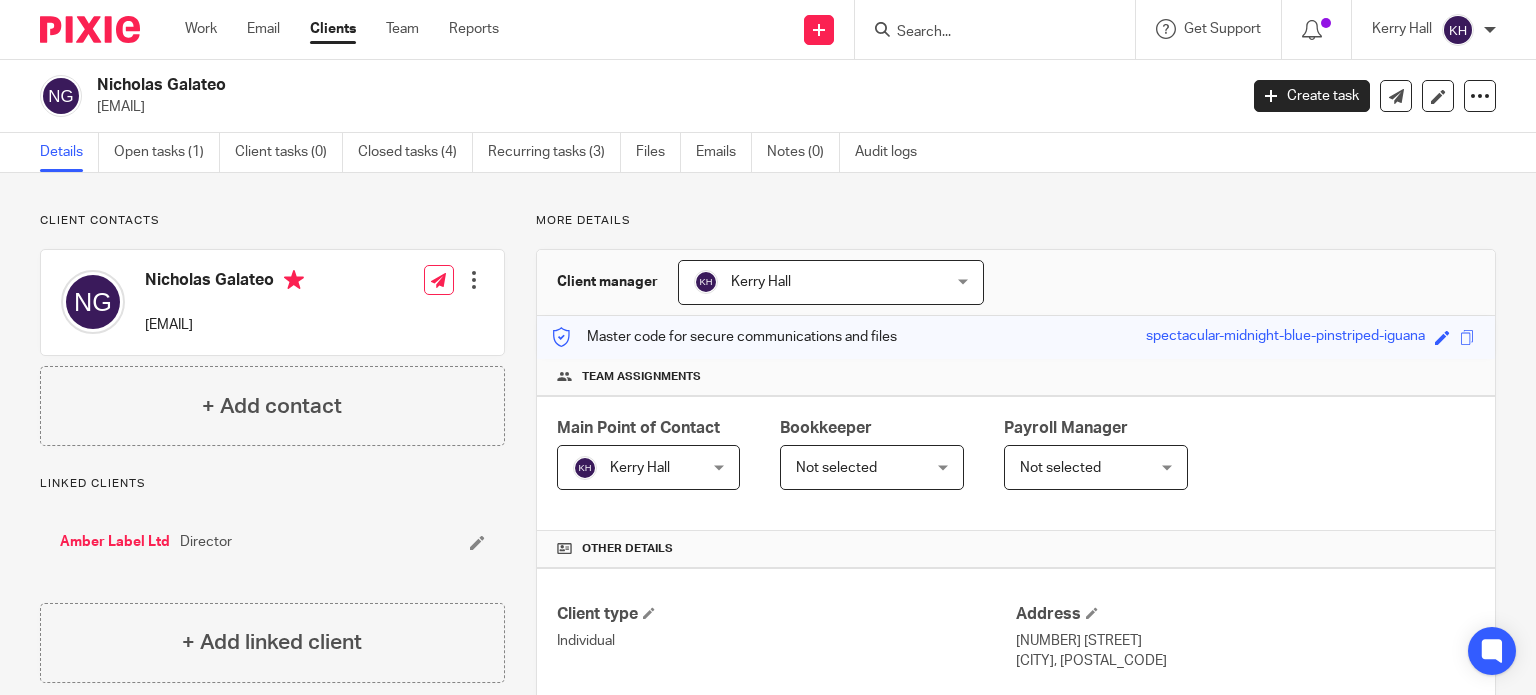click on "Nicholas Galateo" at bounding box center [548, 85] 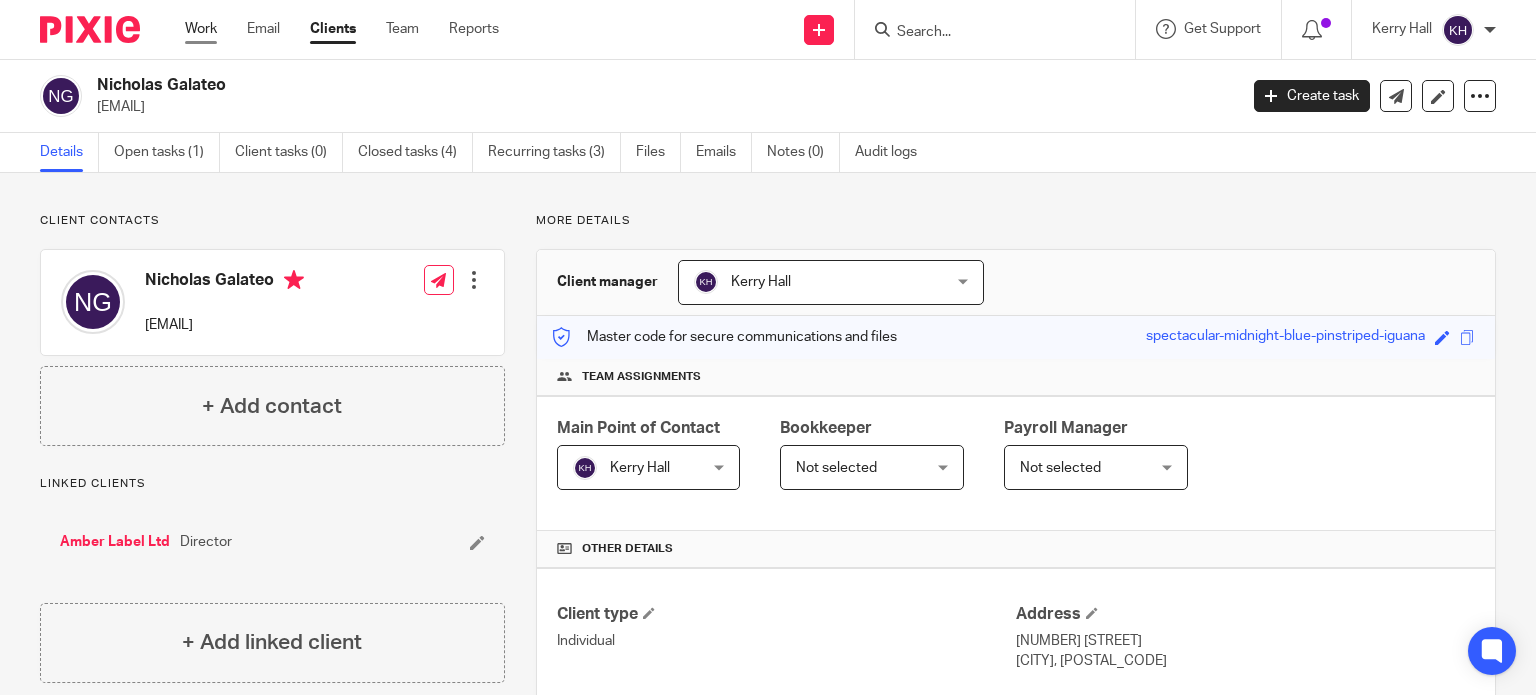 click on "Work" at bounding box center [201, 29] 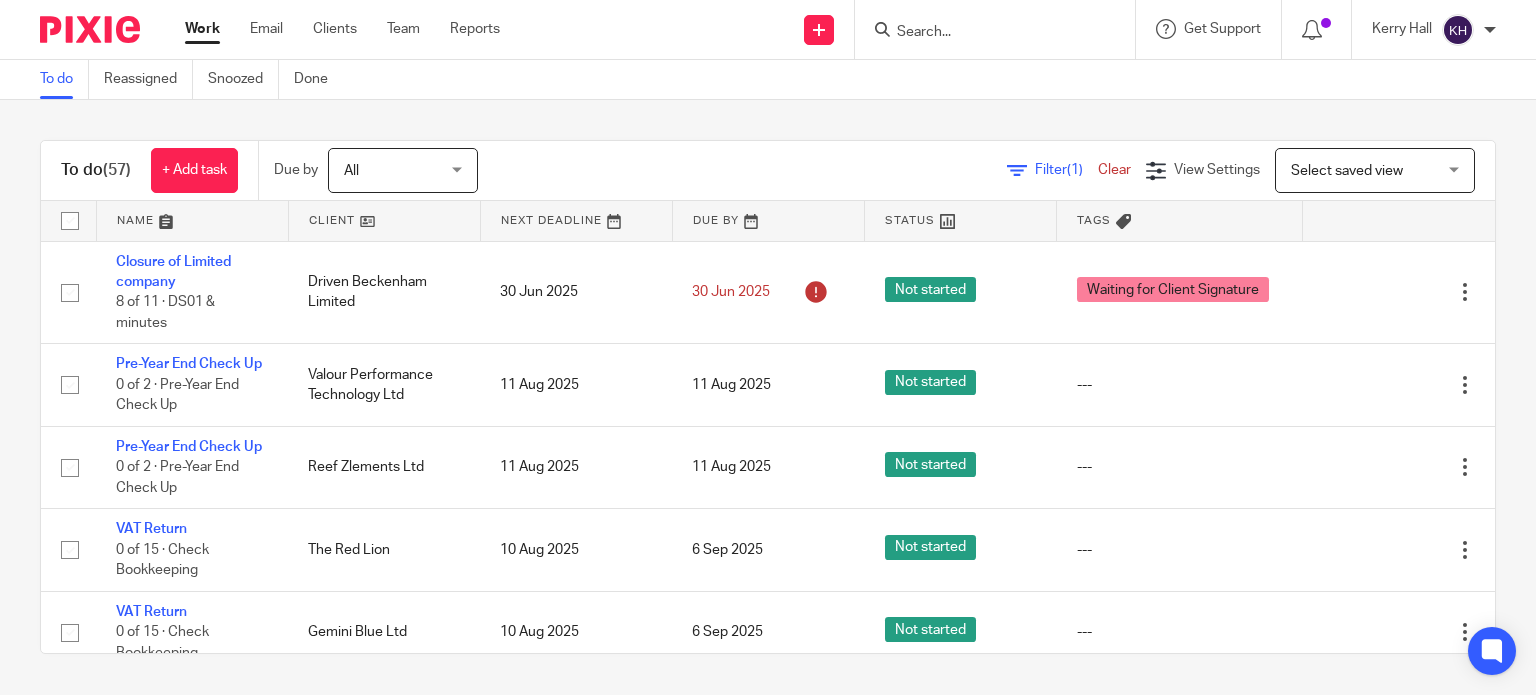 scroll, scrollTop: 0, scrollLeft: 0, axis: both 